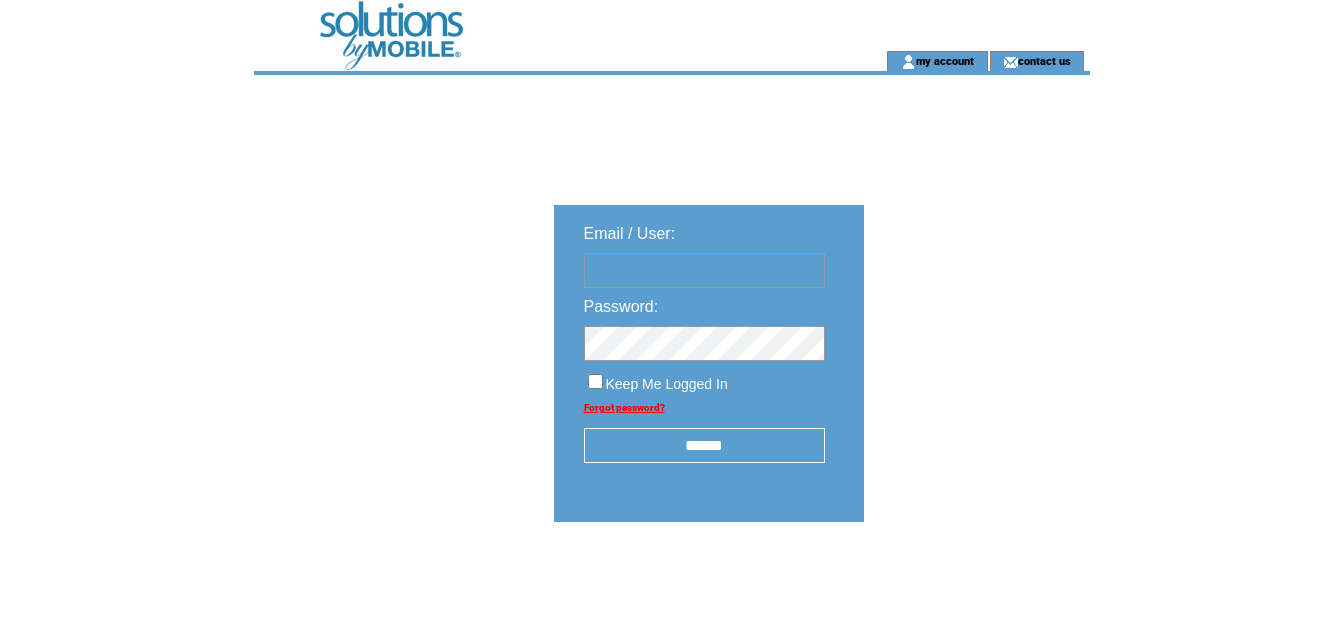 scroll, scrollTop: 0, scrollLeft: 0, axis: both 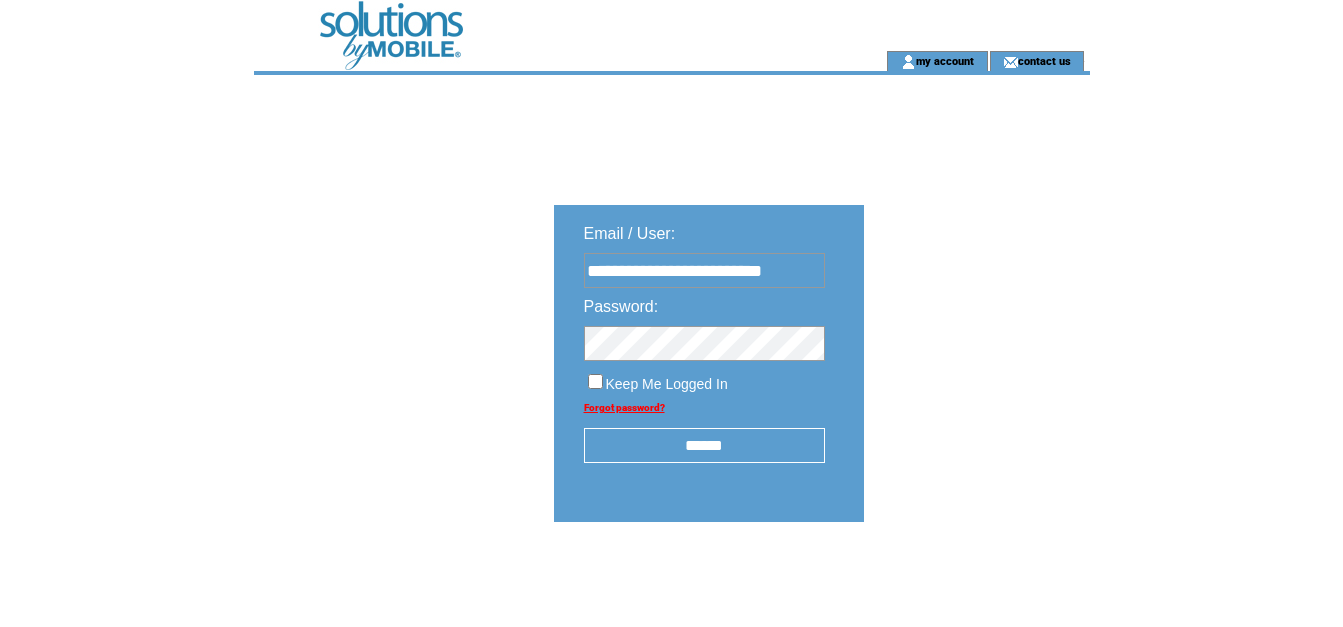 click on "******" at bounding box center [704, 445] 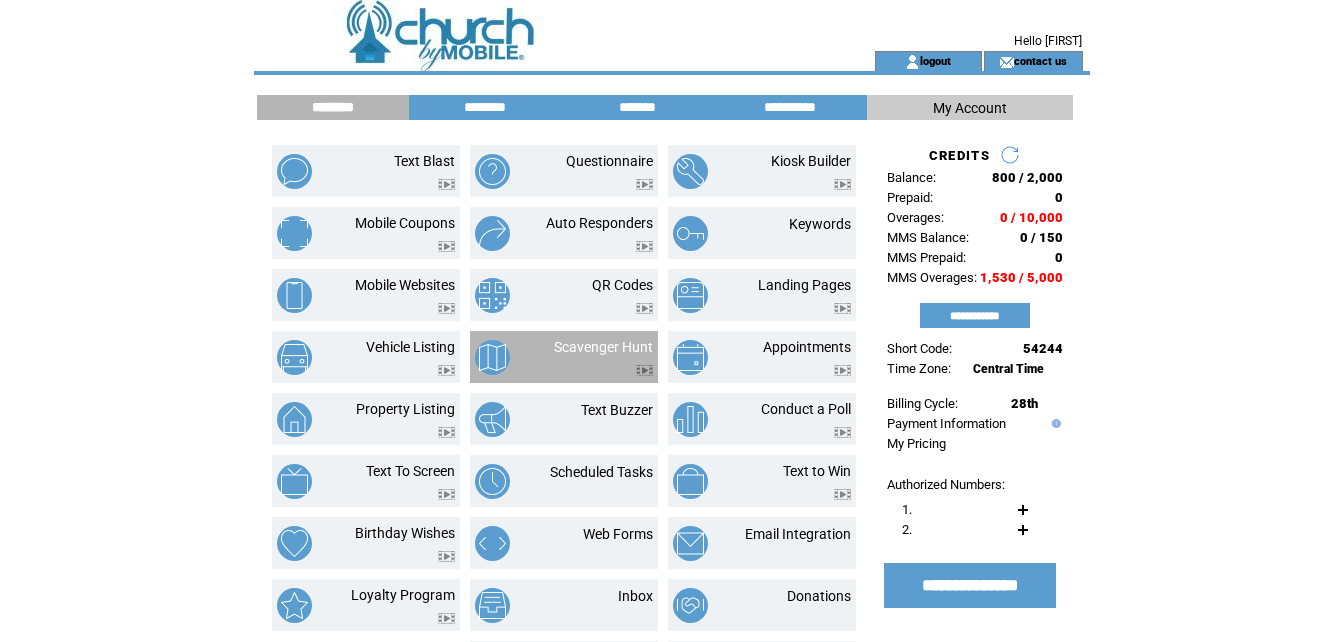 scroll, scrollTop: 0, scrollLeft: 0, axis: both 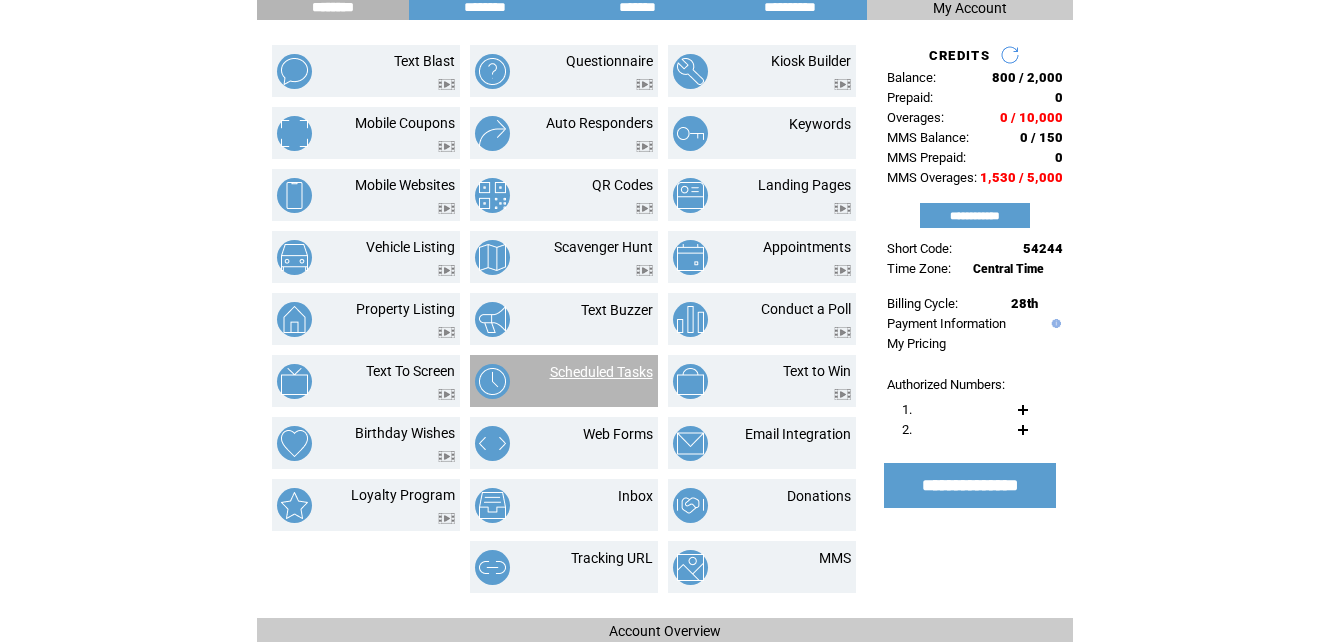 click on "Scheduled Tasks" at bounding box center (601, 372) 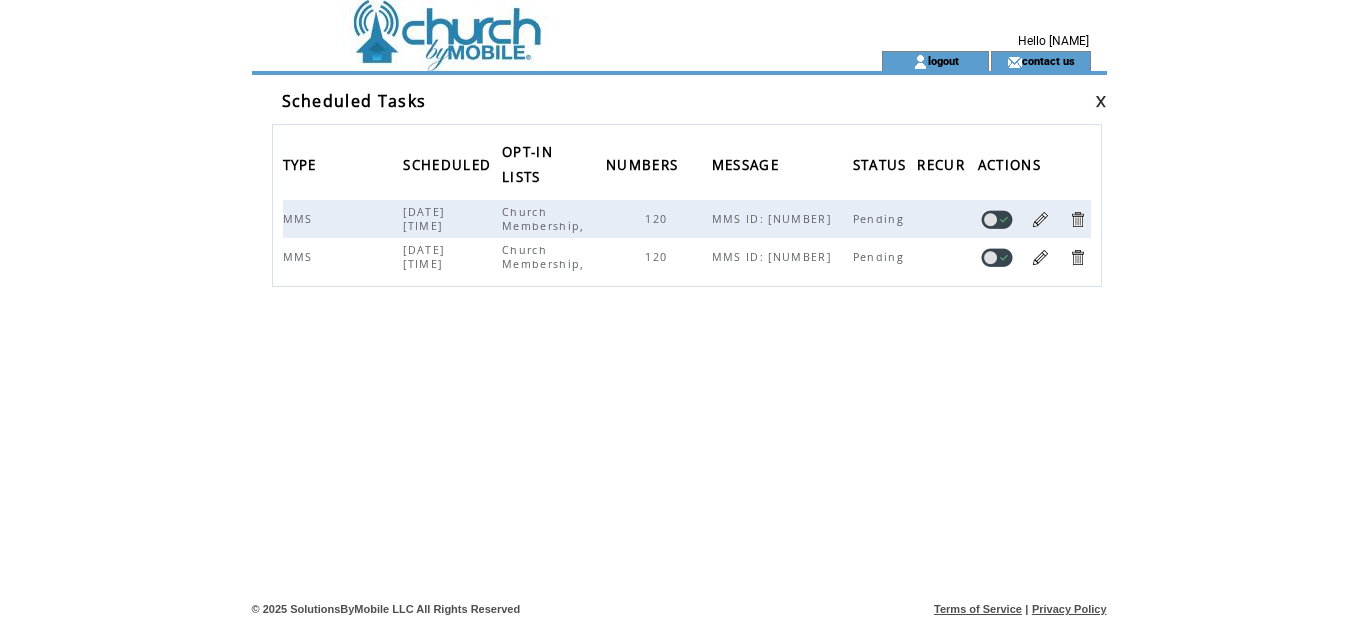 scroll, scrollTop: 0, scrollLeft: 0, axis: both 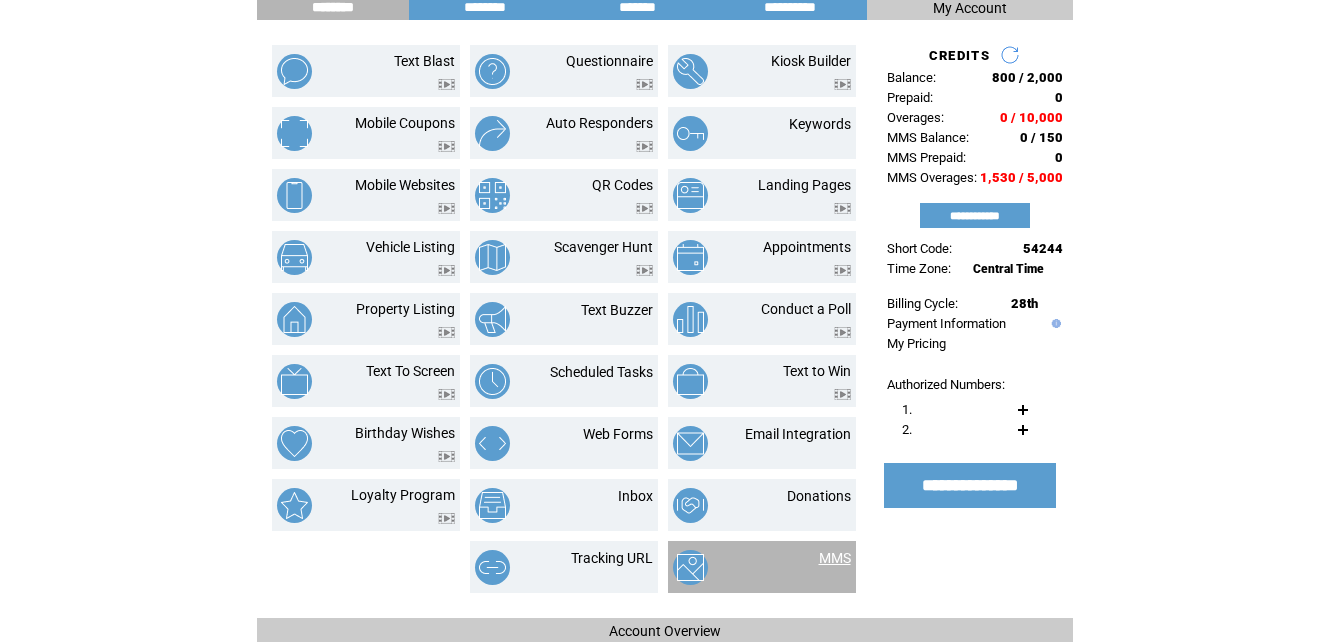 click on "MMS" at bounding box center (835, 558) 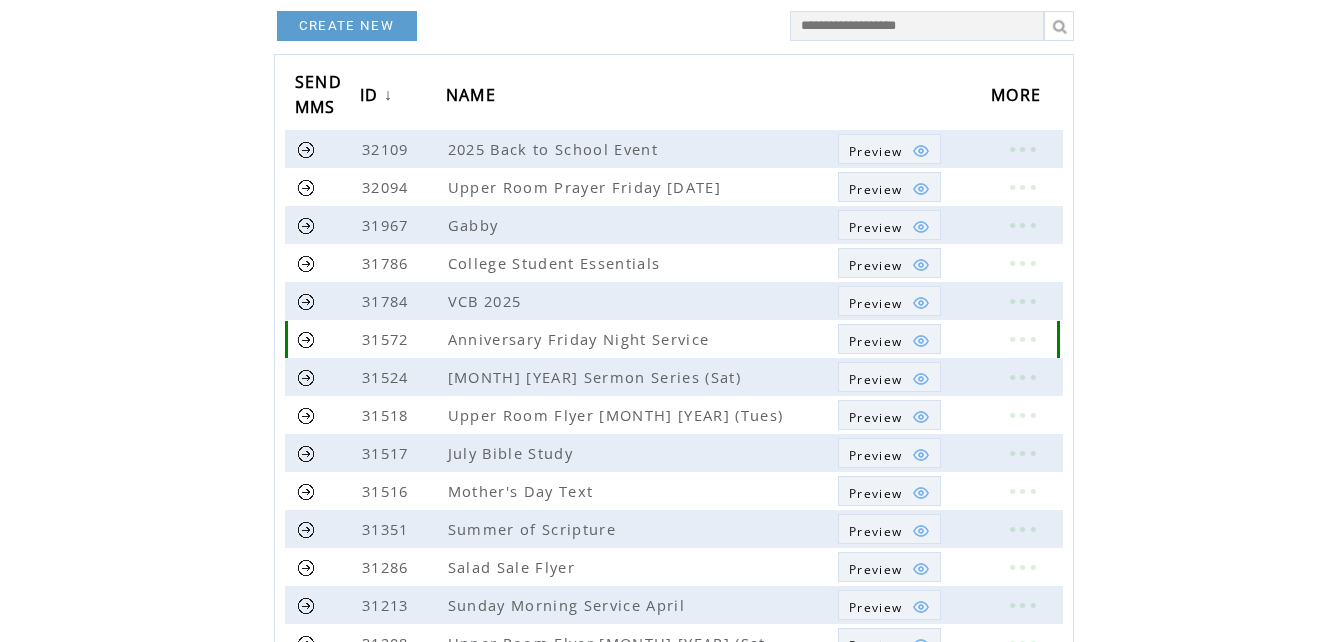 scroll, scrollTop: 200, scrollLeft: 0, axis: vertical 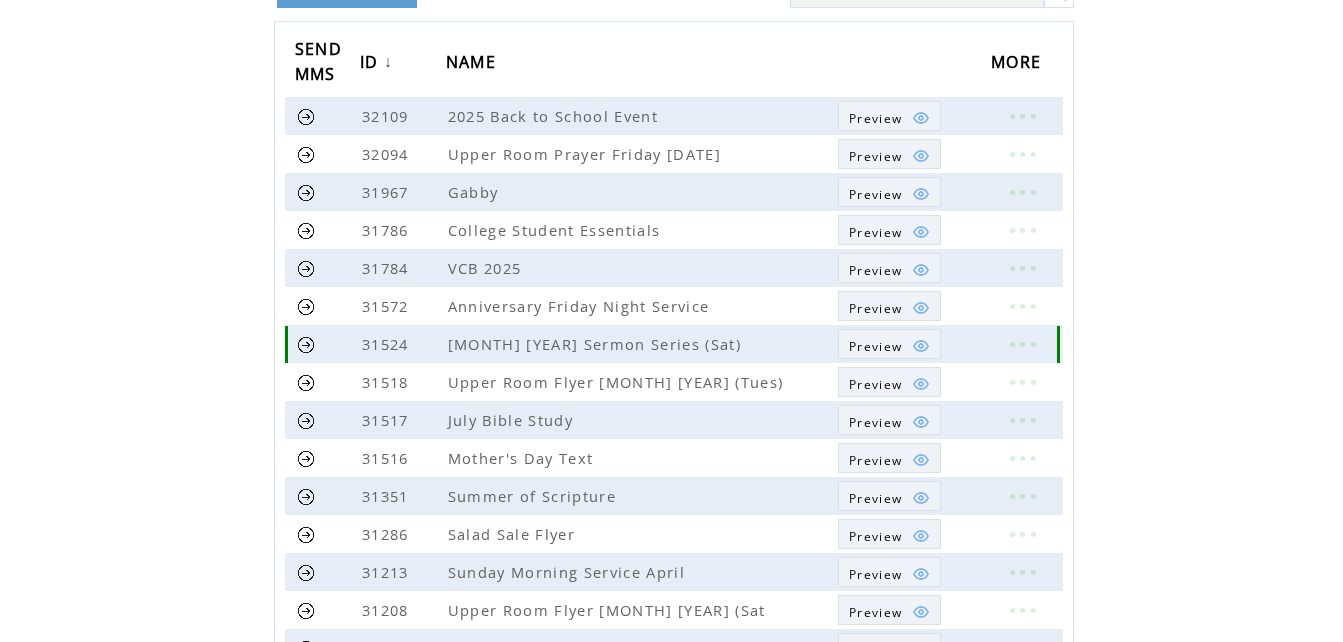 click on "Preview" at bounding box center (875, 346) 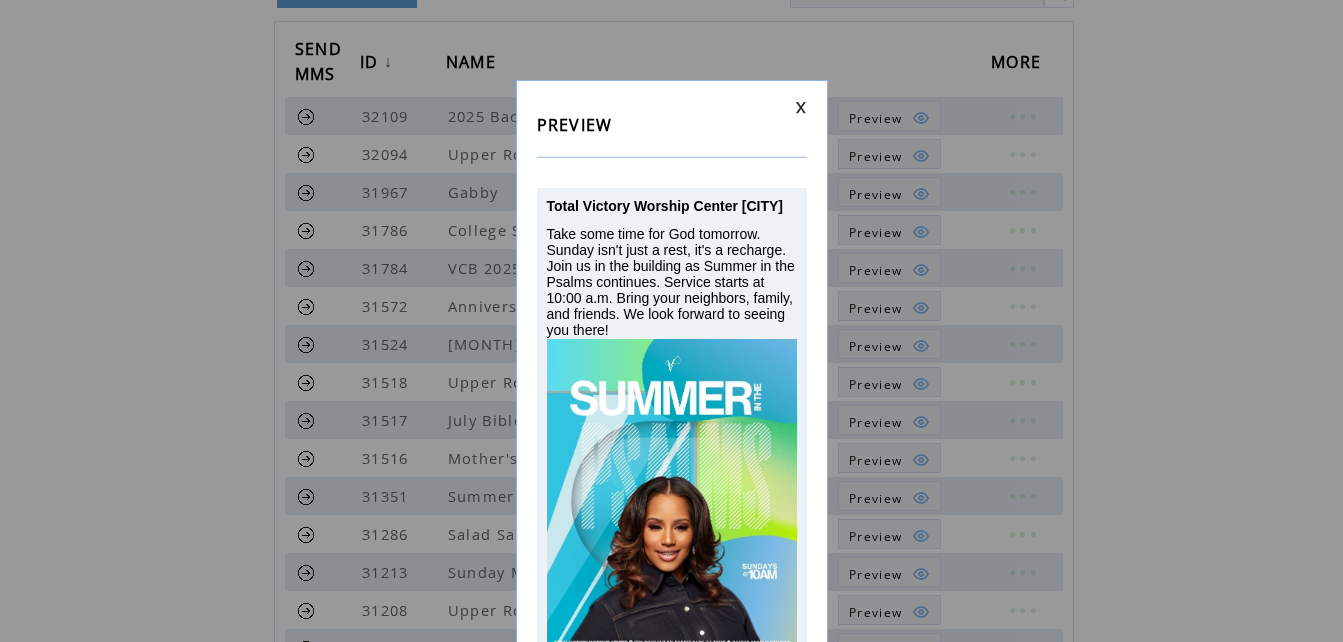 click at bounding box center (801, 107) 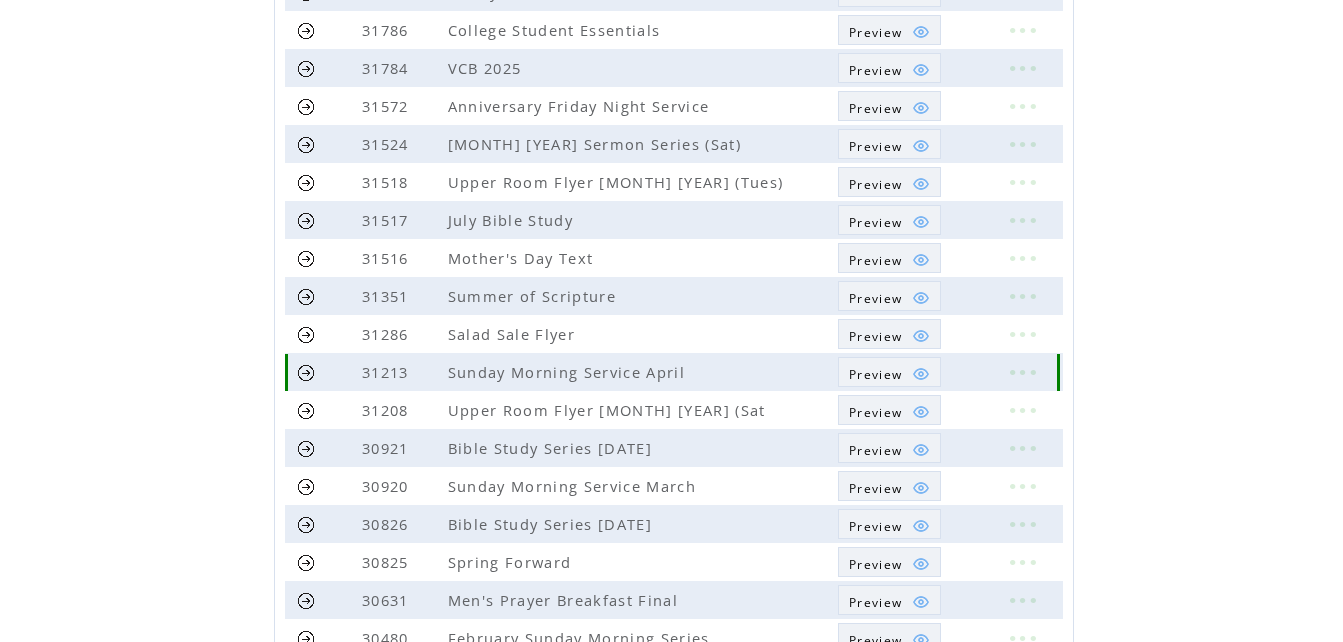 scroll, scrollTop: 500, scrollLeft: 0, axis: vertical 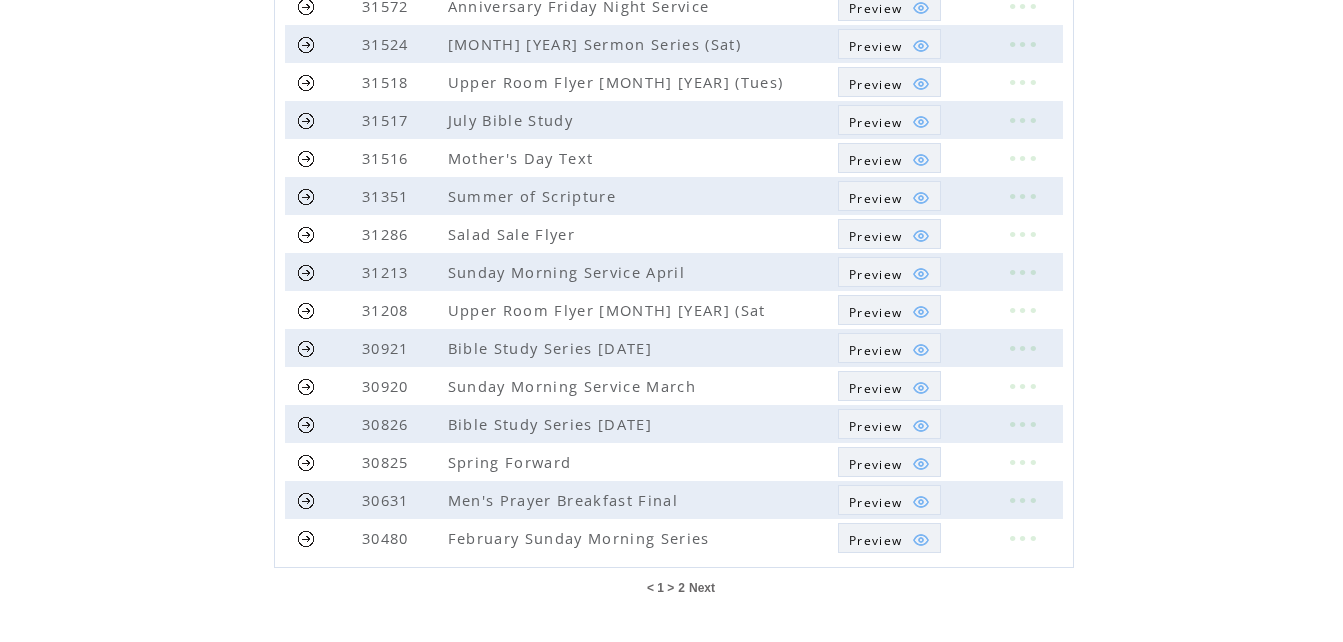 click on "2" at bounding box center [681, 588] 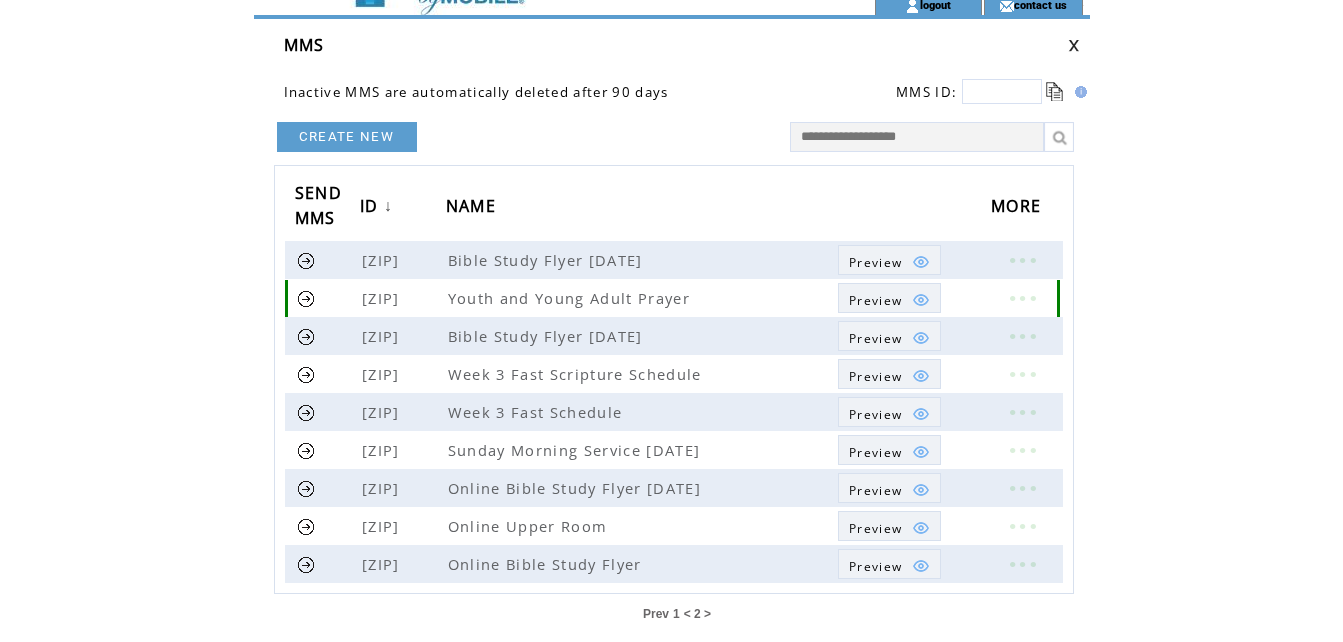 scroll, scrollTop: 100, scrollLeft: 0, axis: vertical 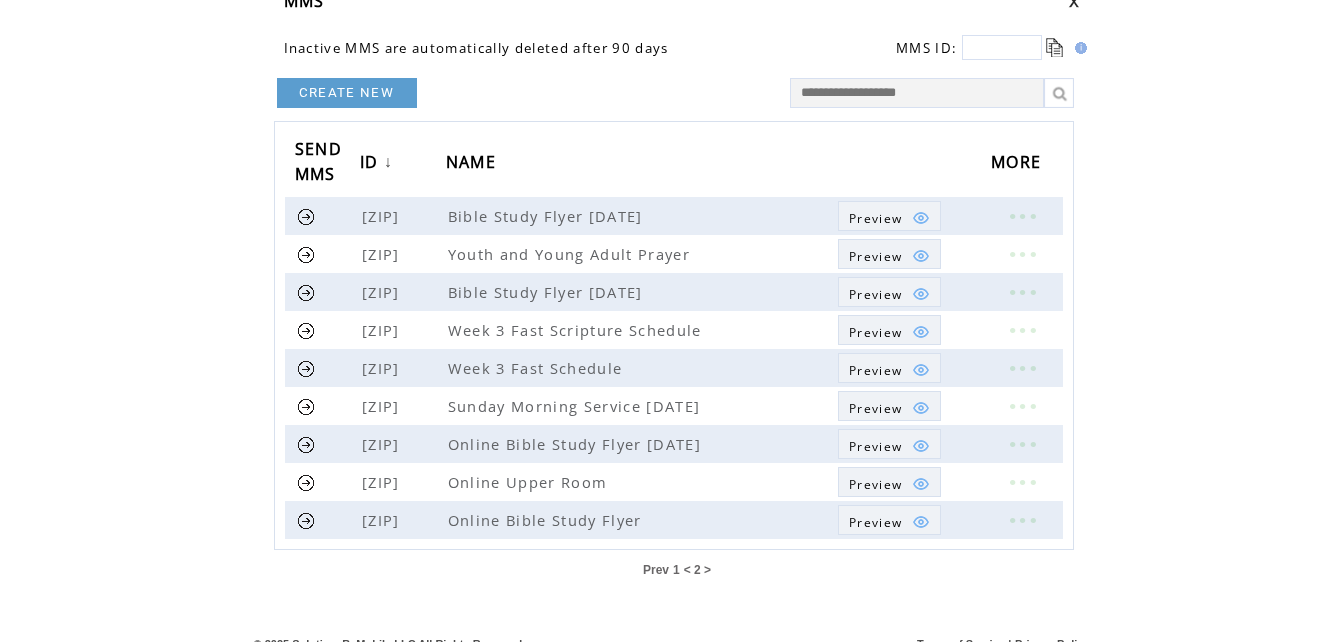 click on "1" at bounding box center (676, 570) 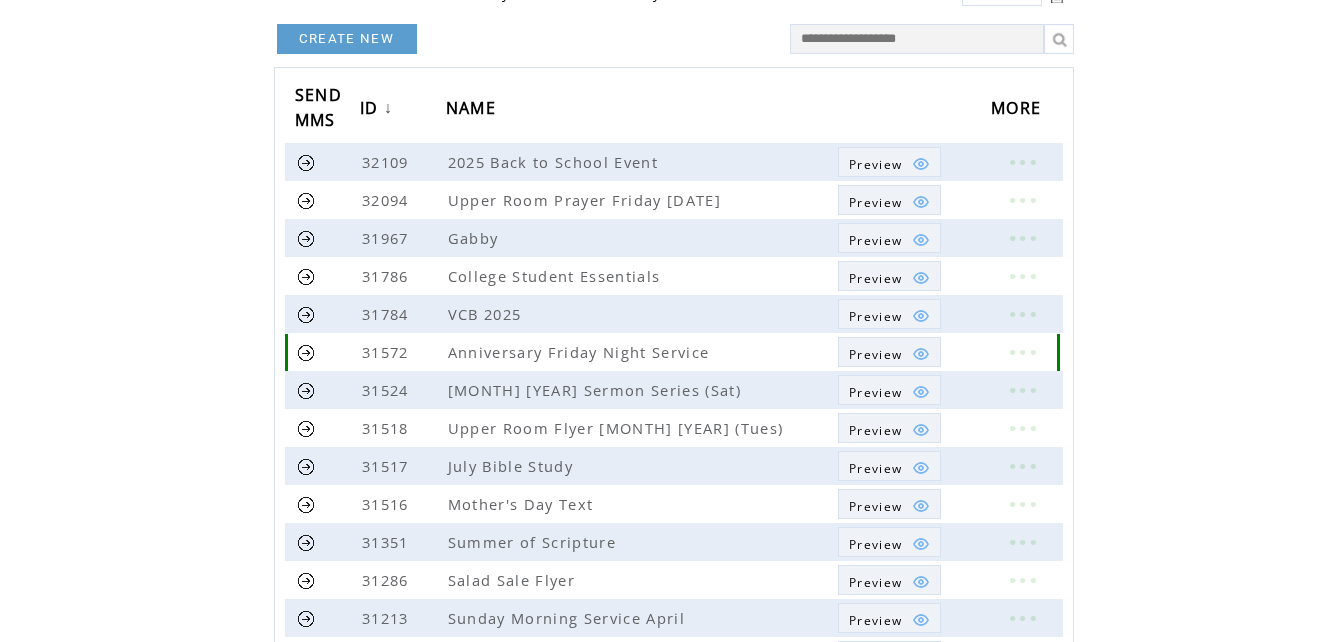 scroll, scrollTop: 200, scrollLeft: 0, axis: vertical 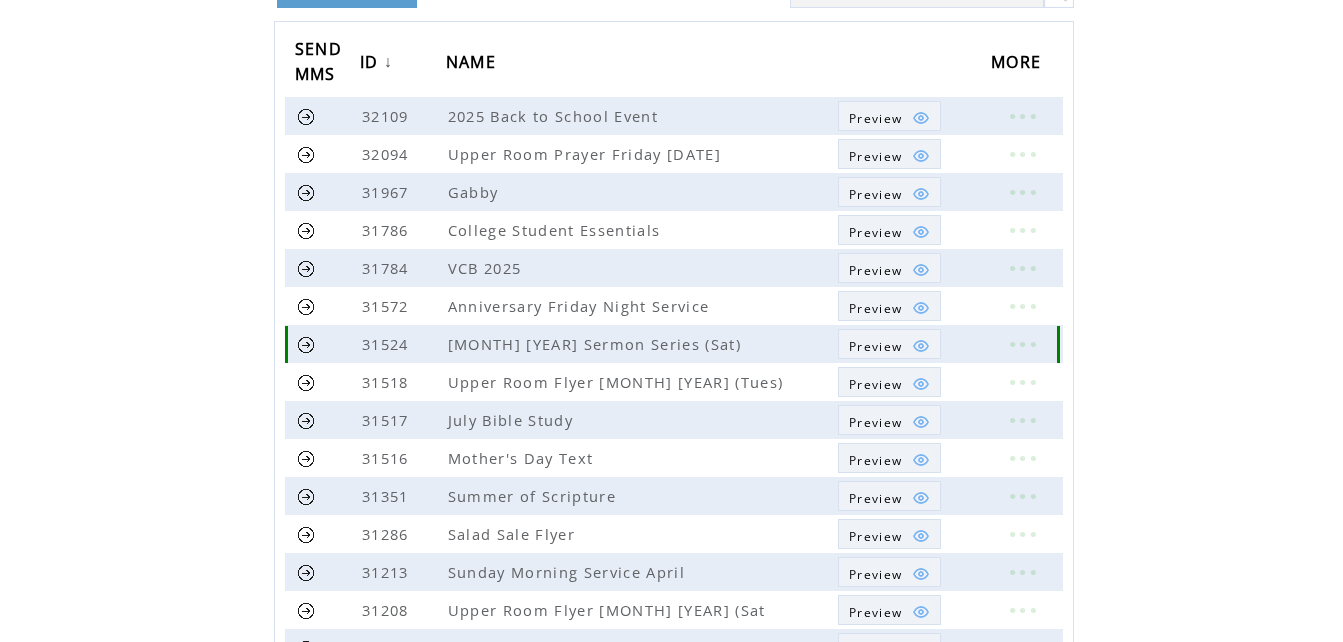 click on "Preview" at bounding box center [875, 346] 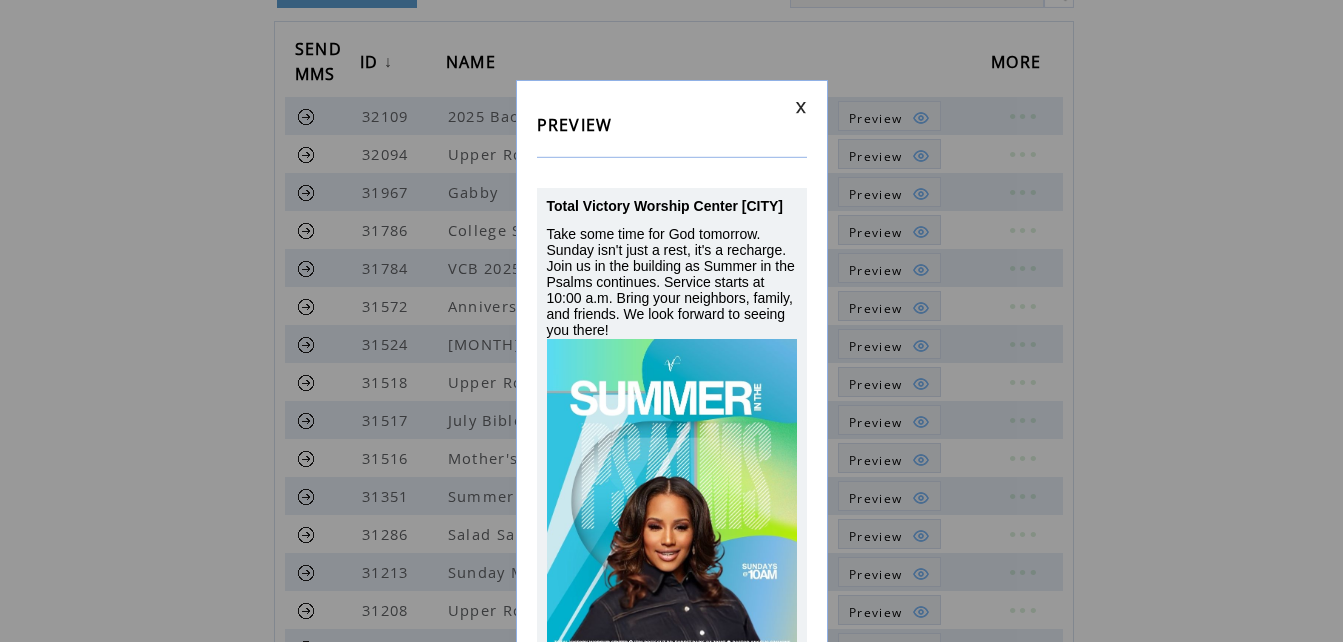click at bounding box center (801, 107) 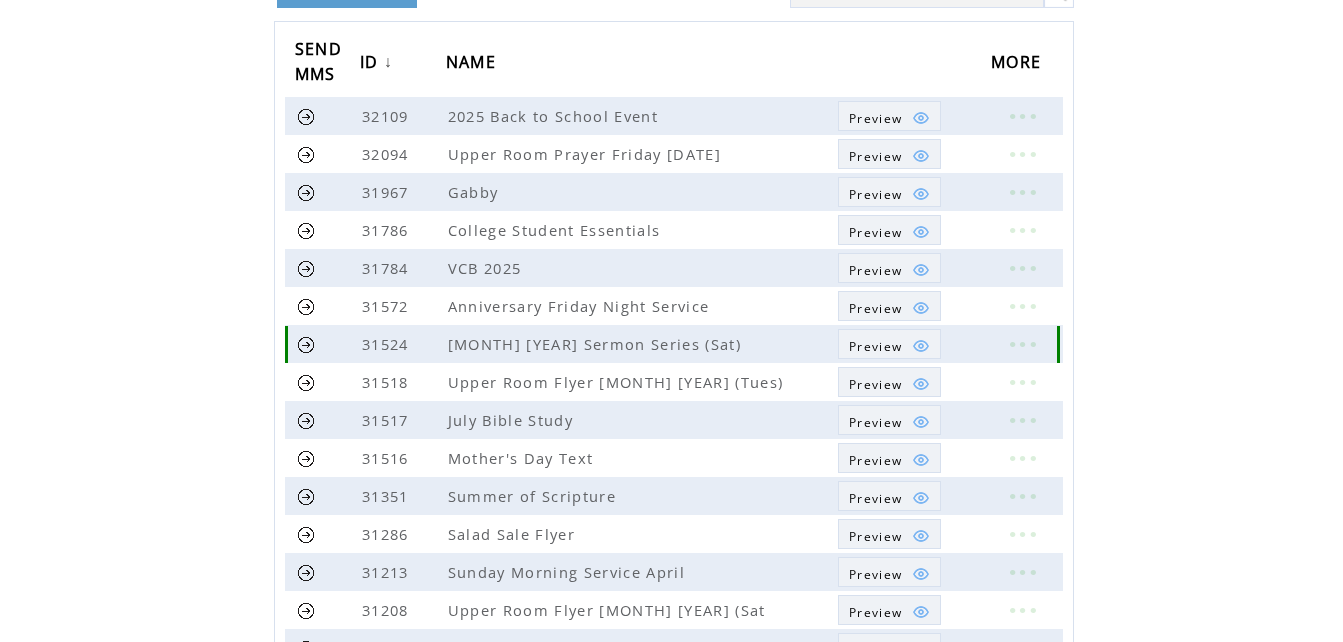 click at bounding box center (306, 344) 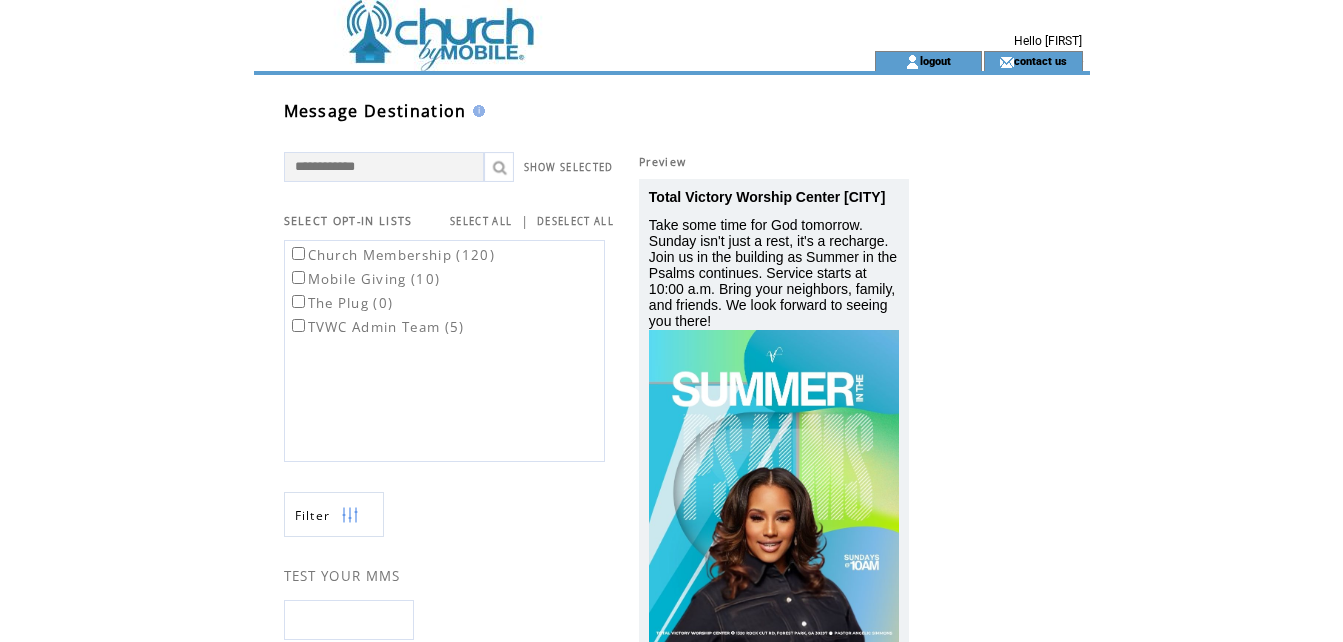 scroll, scrollTop: 0, scrollLeft: 0, axis: both 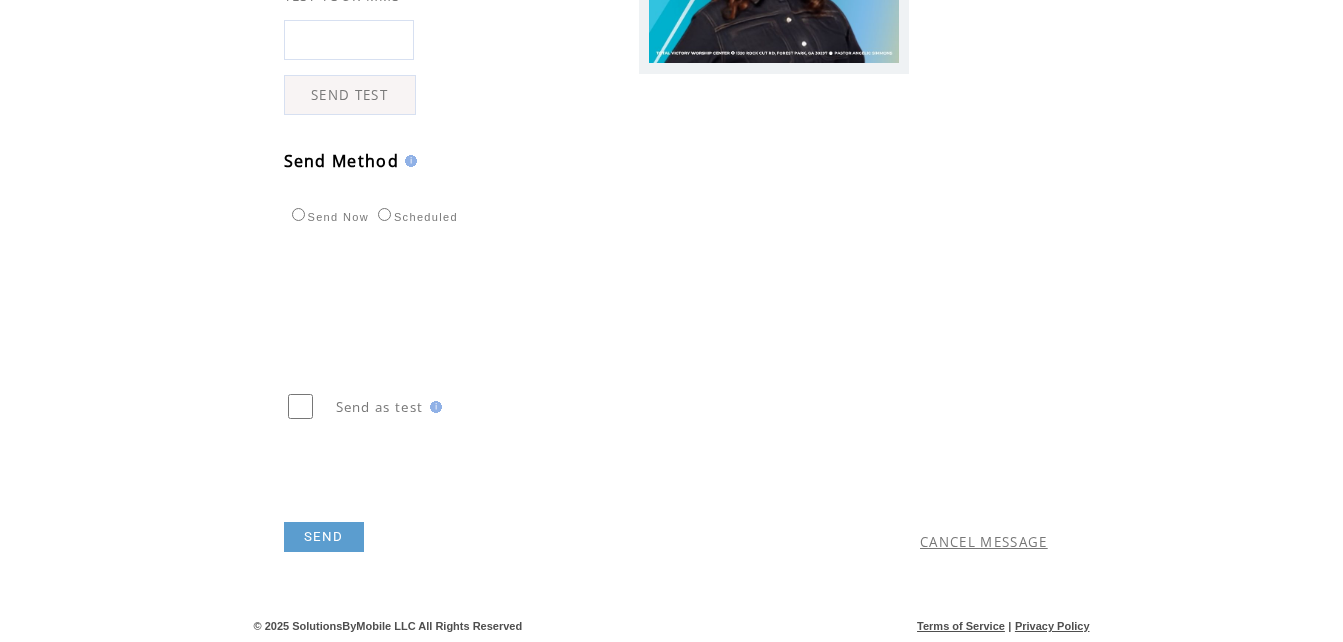 click on "SEND" at bounding box center (324, 537) 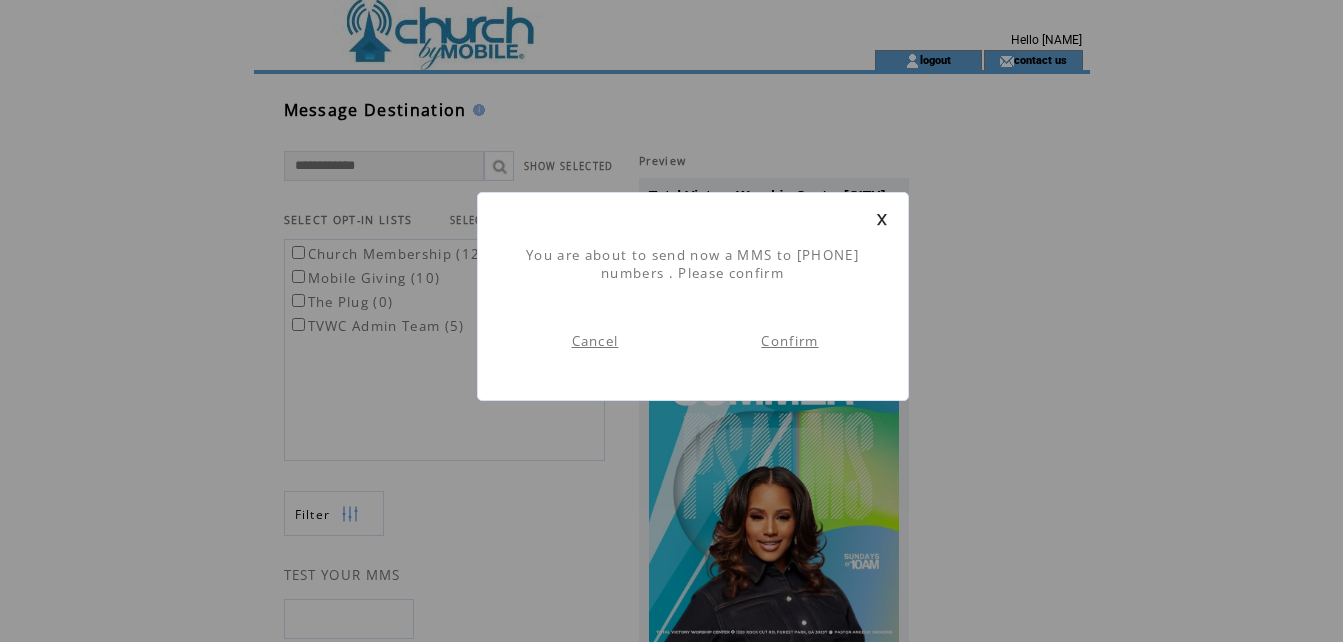 scroll, scrollTop: 1, scrollLeft: 0, axis: vertical 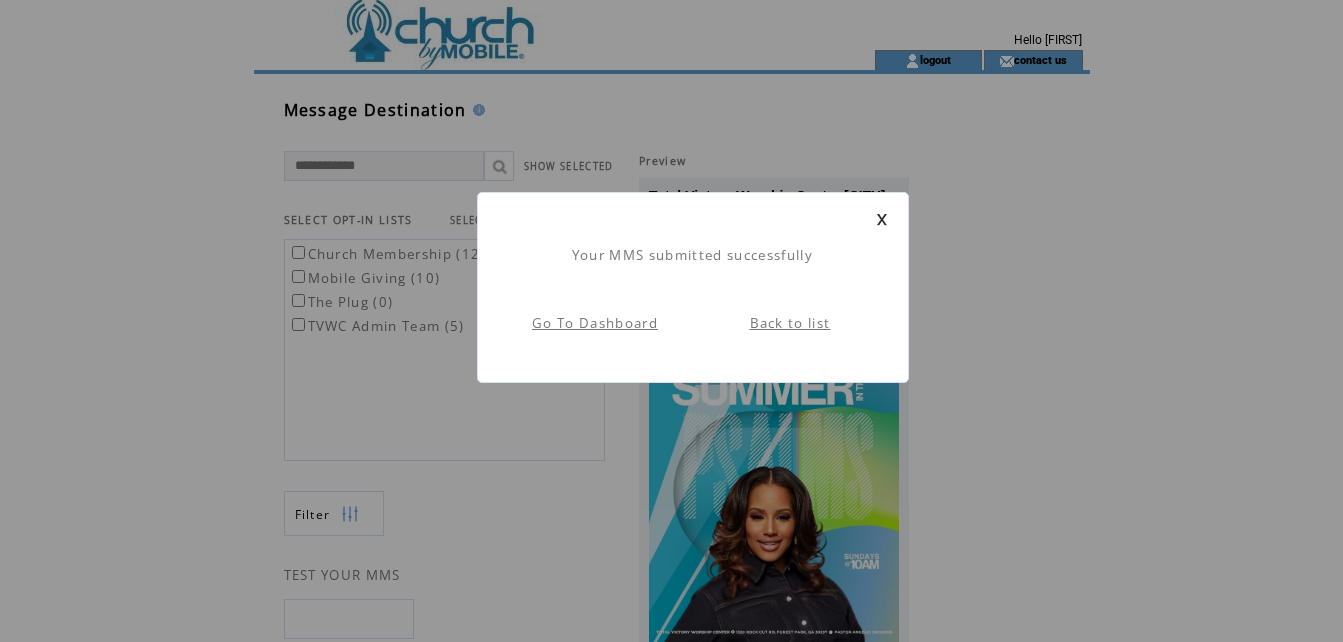 click on "Go To Dashboard" at bounding box center (595, 323) 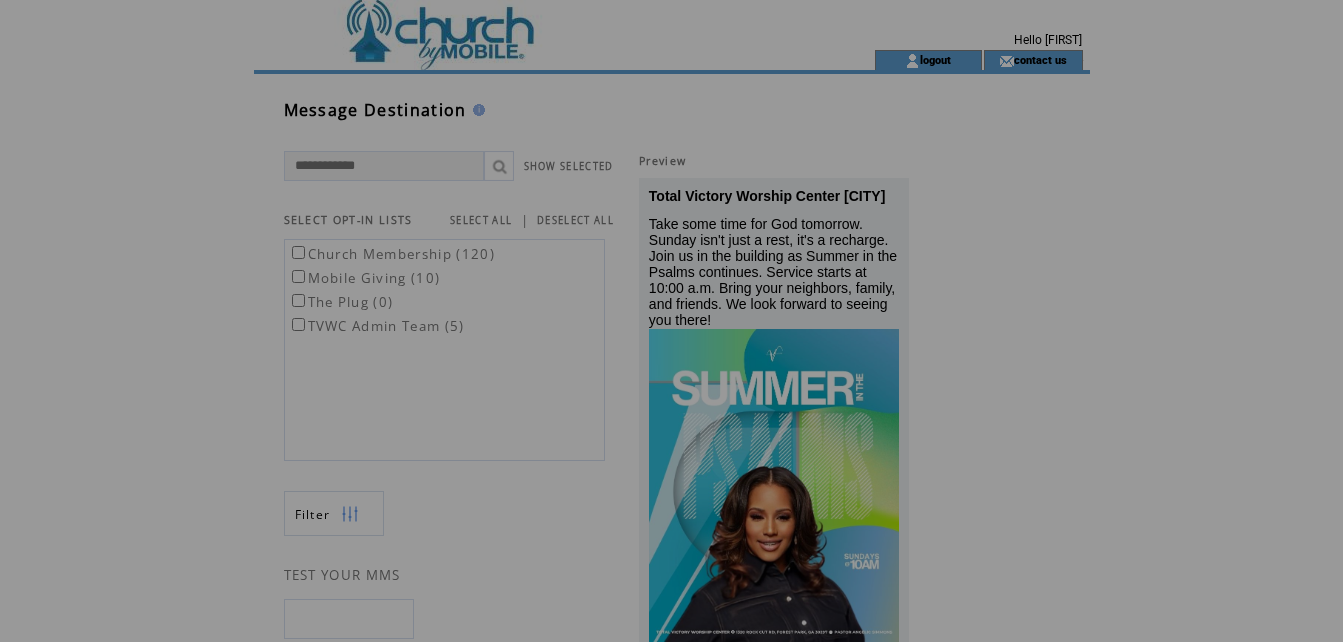 scroll, scrollTop: 0, scrollLeft: 0, axis: both 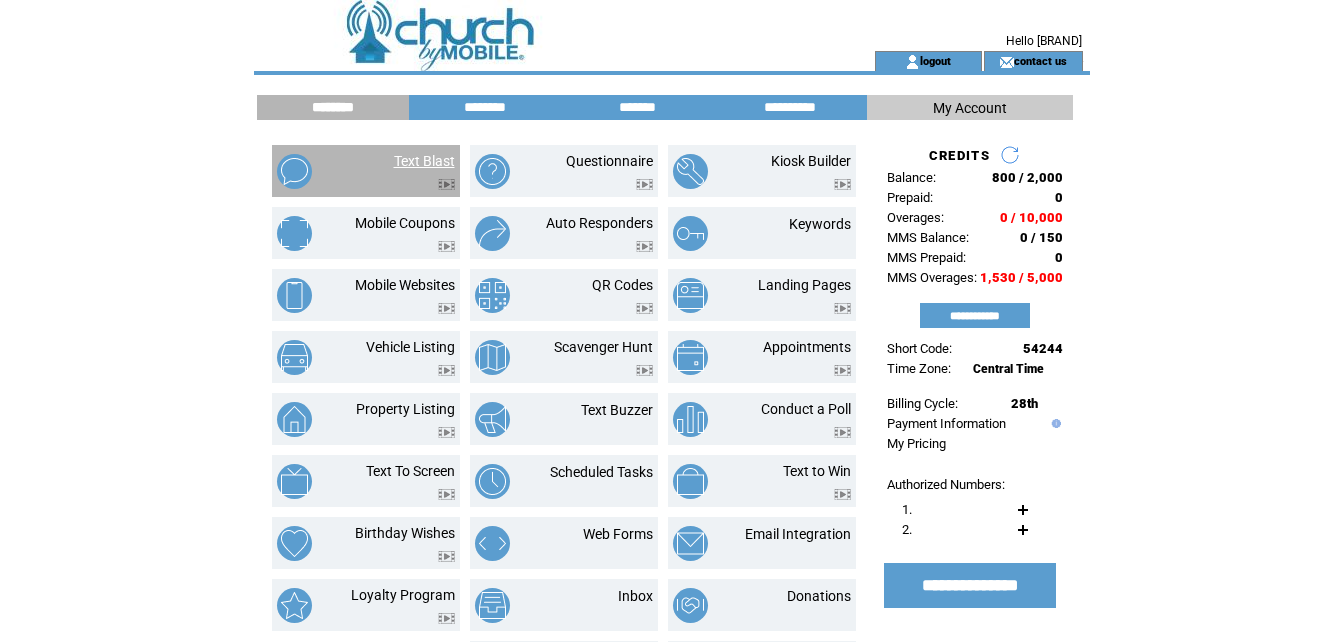 click on "Text Blast" at bounding box center (424, 161) 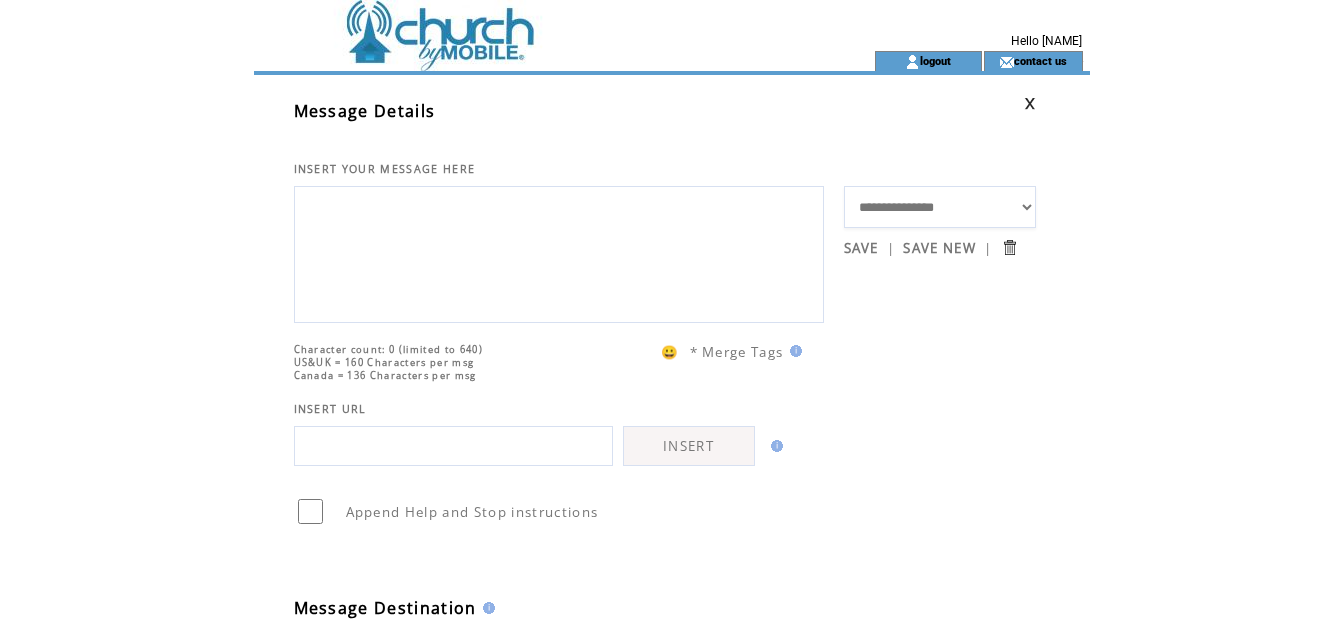 scroll, scrollTop: 0, scrollLeft: 0, axis: both 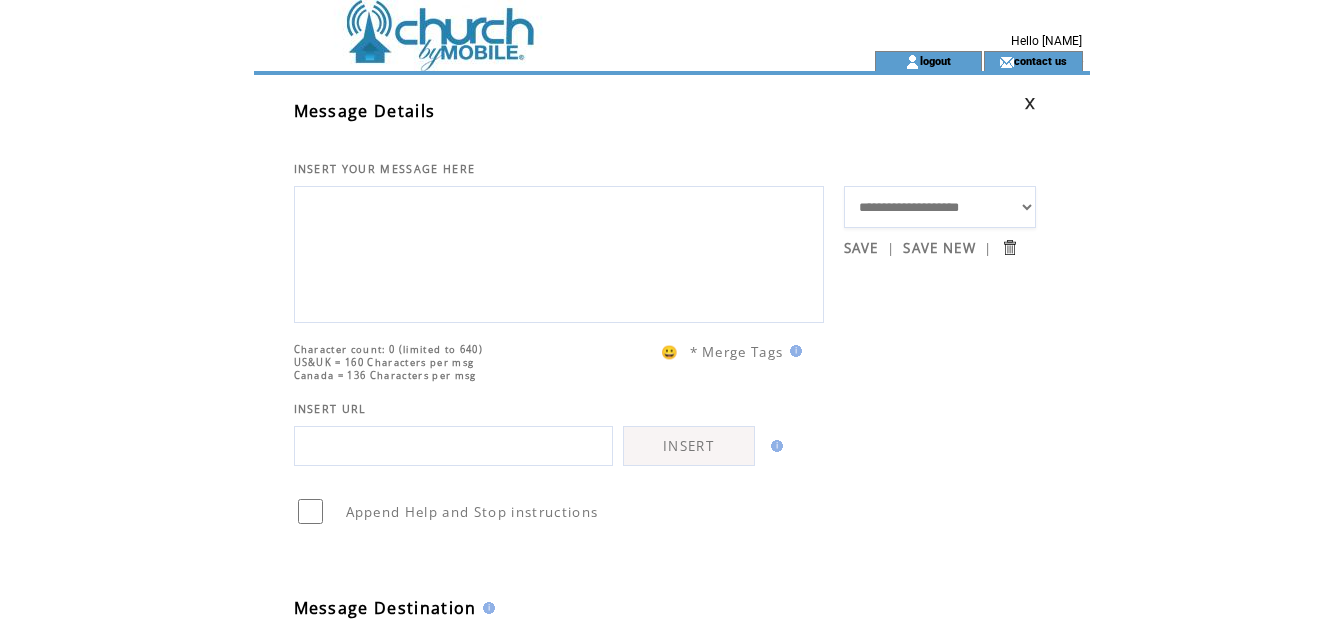 click on "**********" at bounding box center [940, 207] 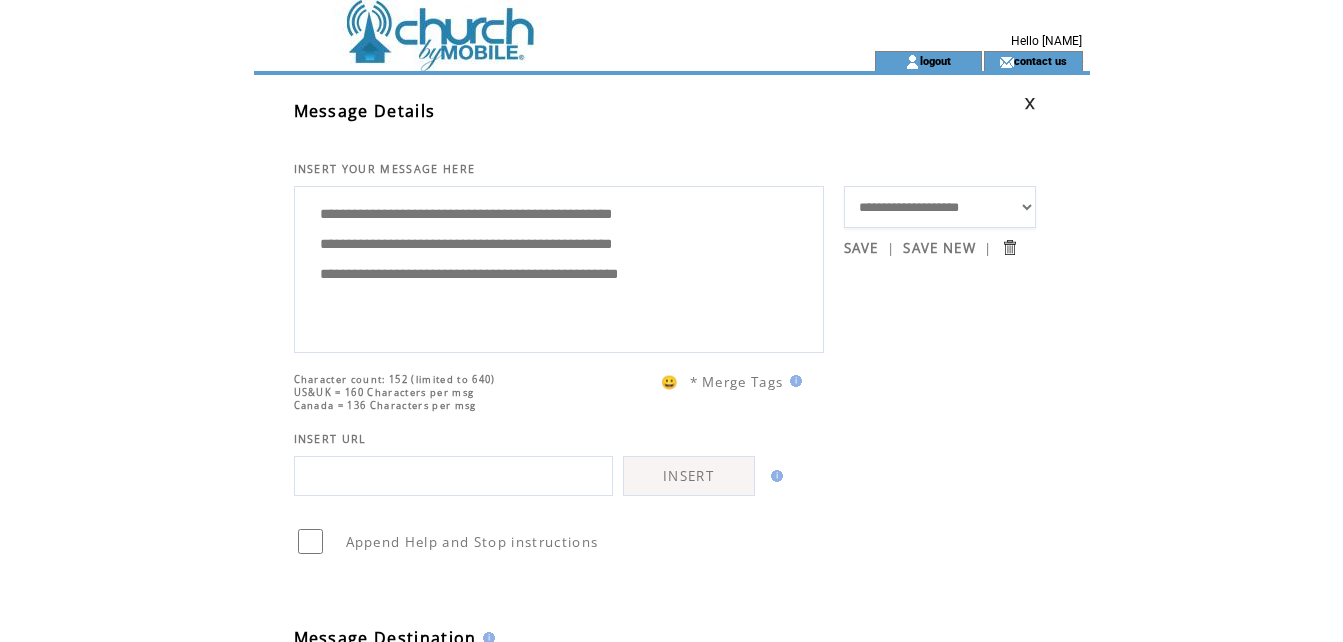 click on "**********" at bounding box center (559, 267) 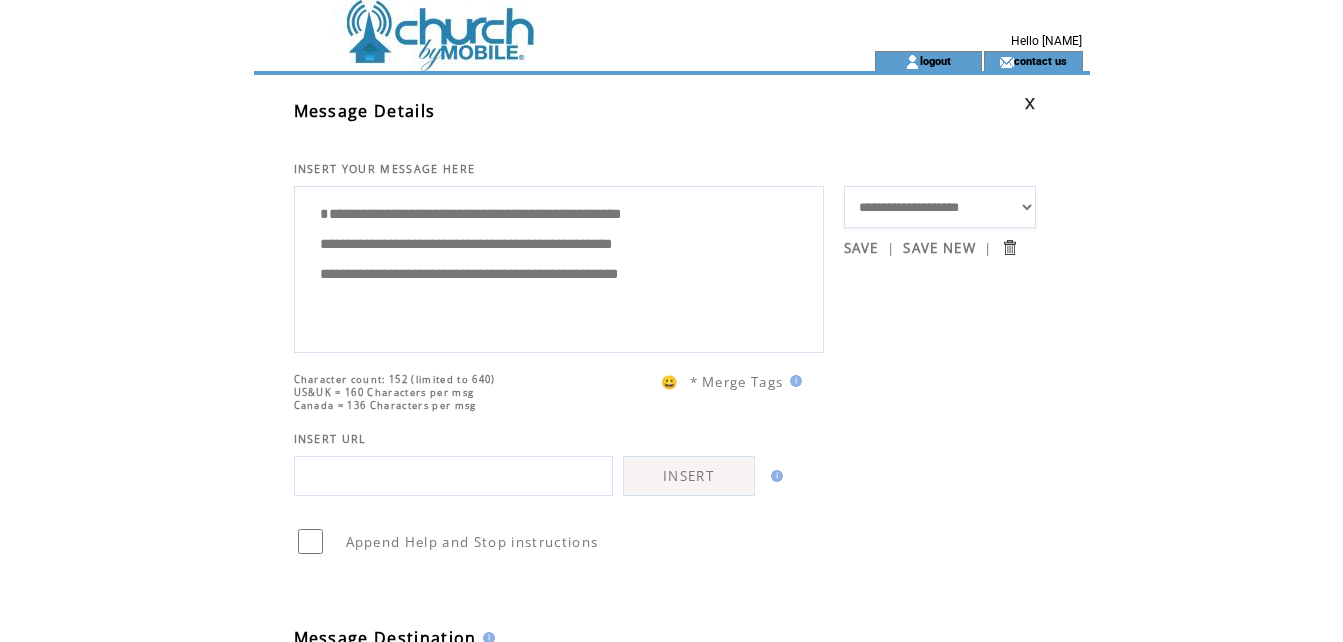click on "**********" at bounding box center [559, 267] 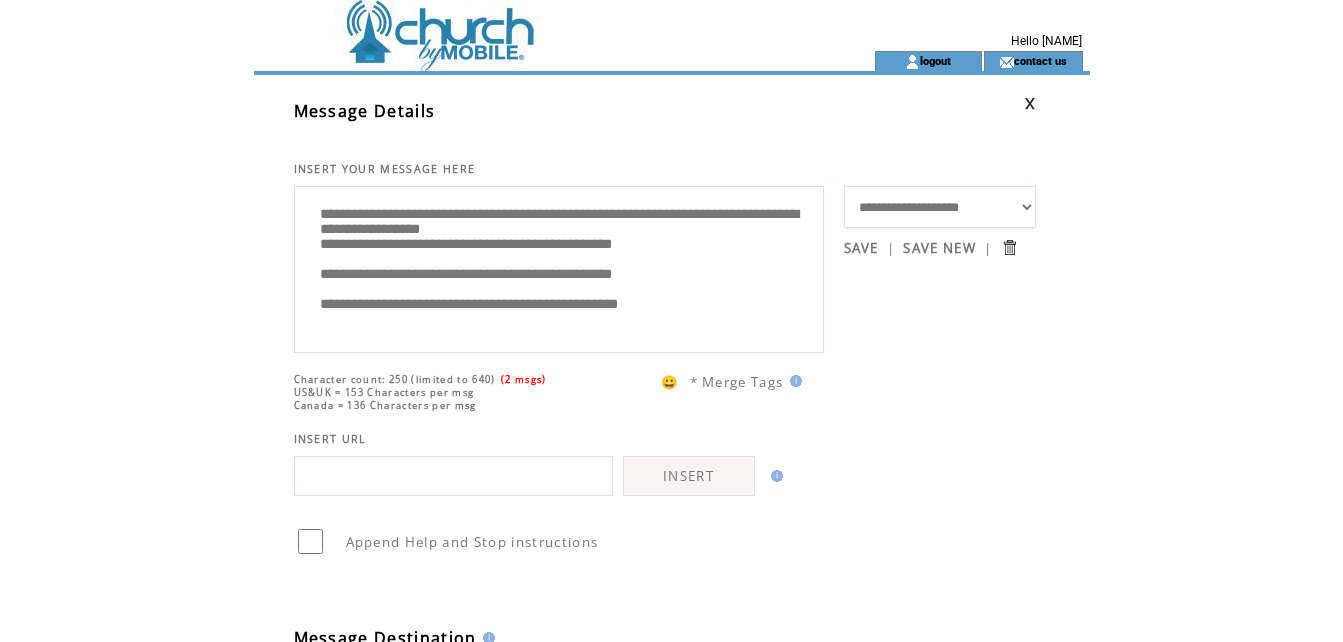 drag, startPoint x: 737, startPoint y: 246, endPoint x: 280, endPoint y: 217, distance: 457.91922 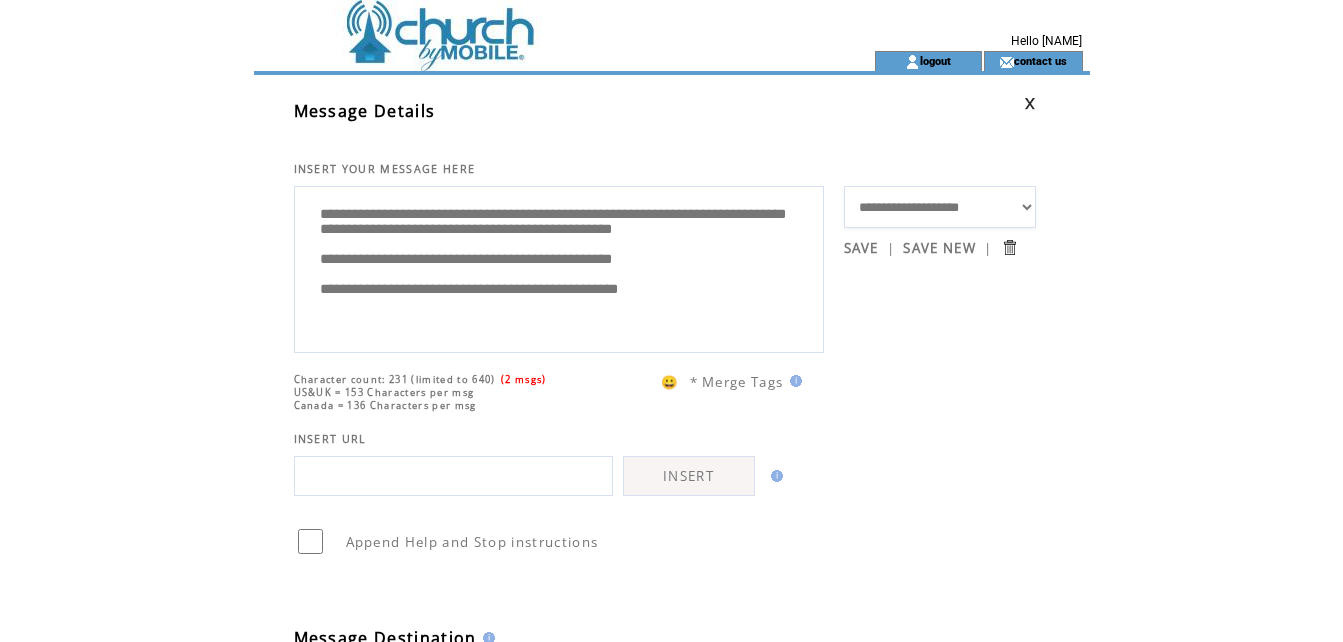 drag, startPoint x: 580, startPoint y: 233, endPoint x: 293, endPoint y: 219, distance: 287.34125 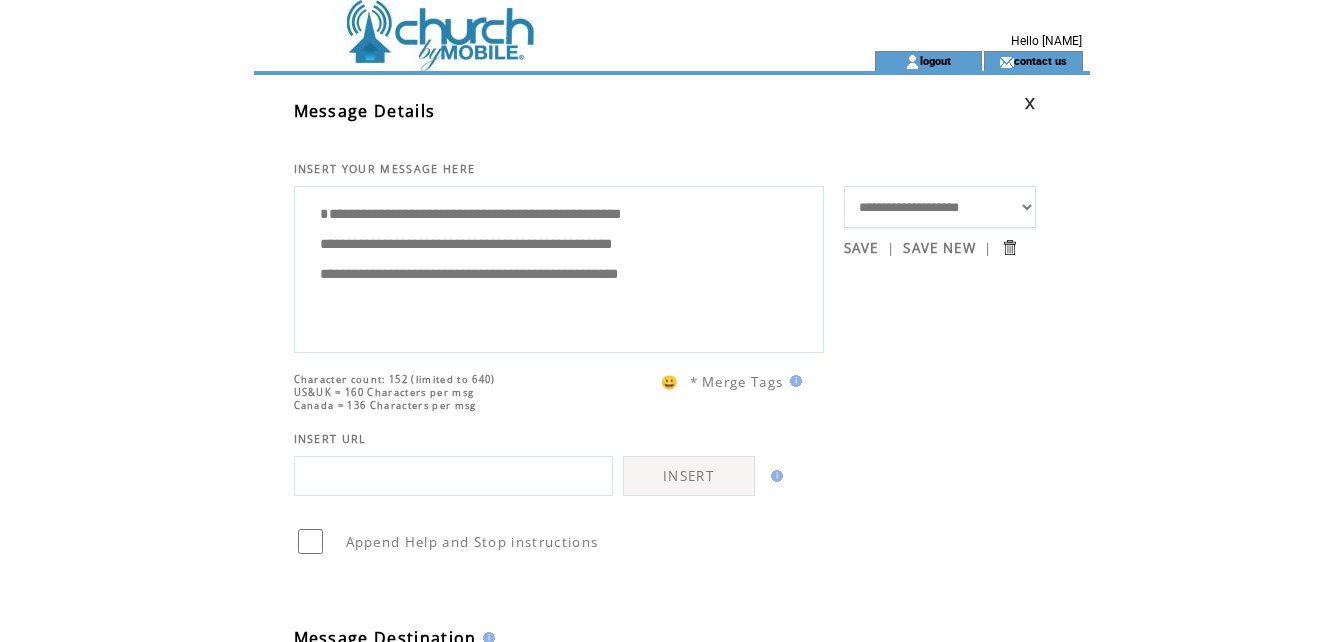 type on "**********" 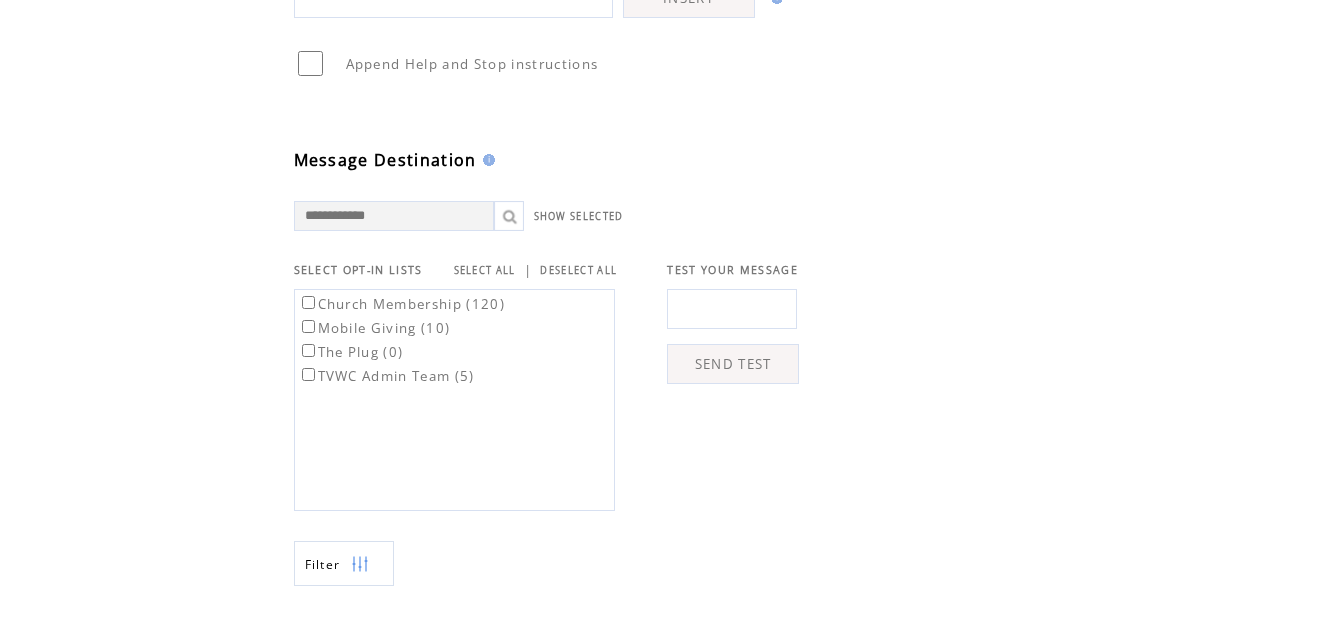 scroll, scrollTop: 500, scrollLeft: 0, axis: vertical 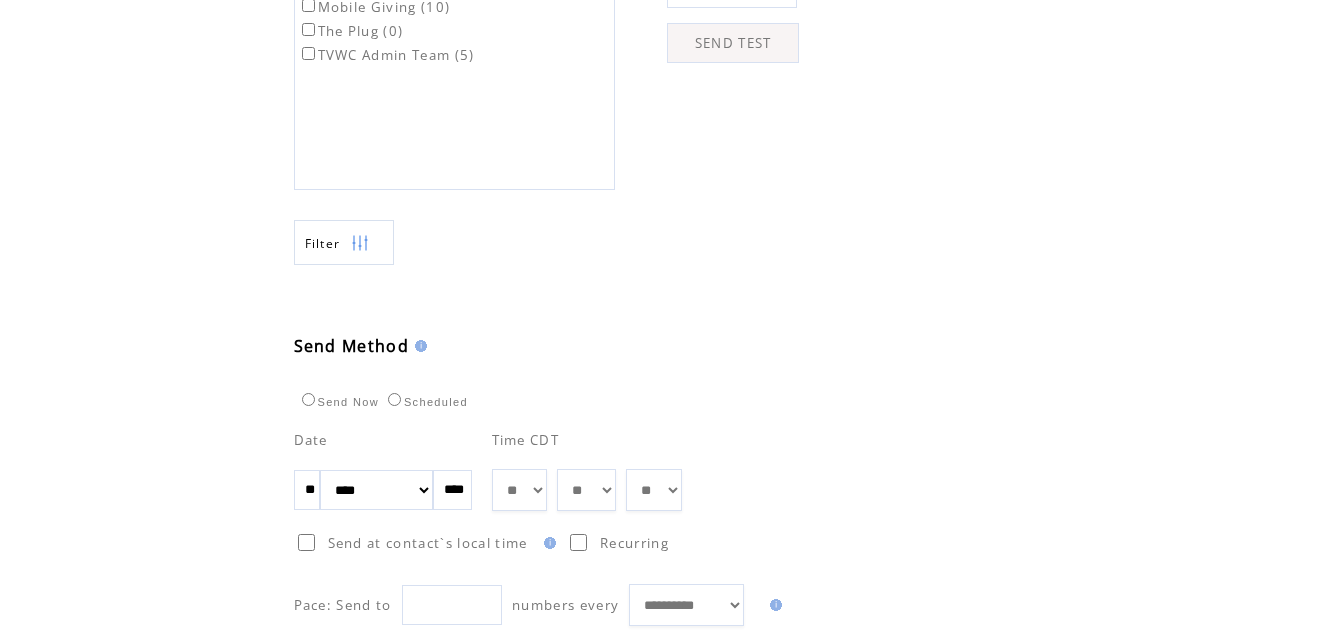 click on "**" at bounding box center (307, 490) 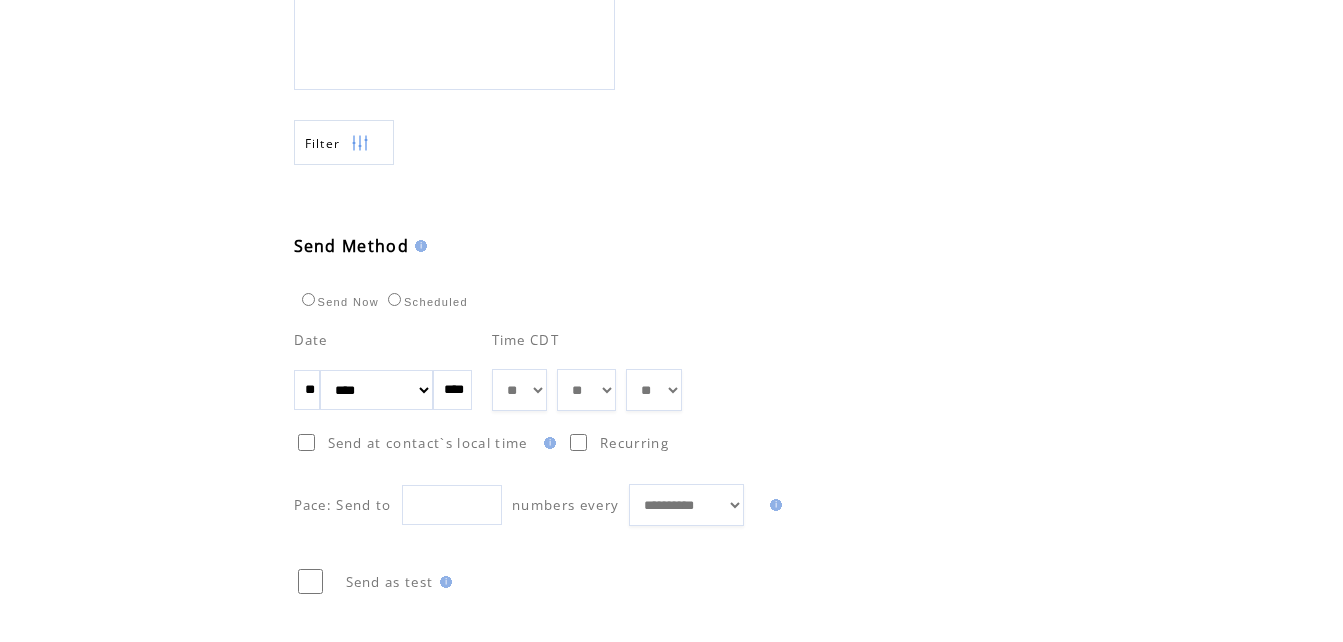 scroll, scrollTop: 1014, scrollLeft: 0, axis: vertical 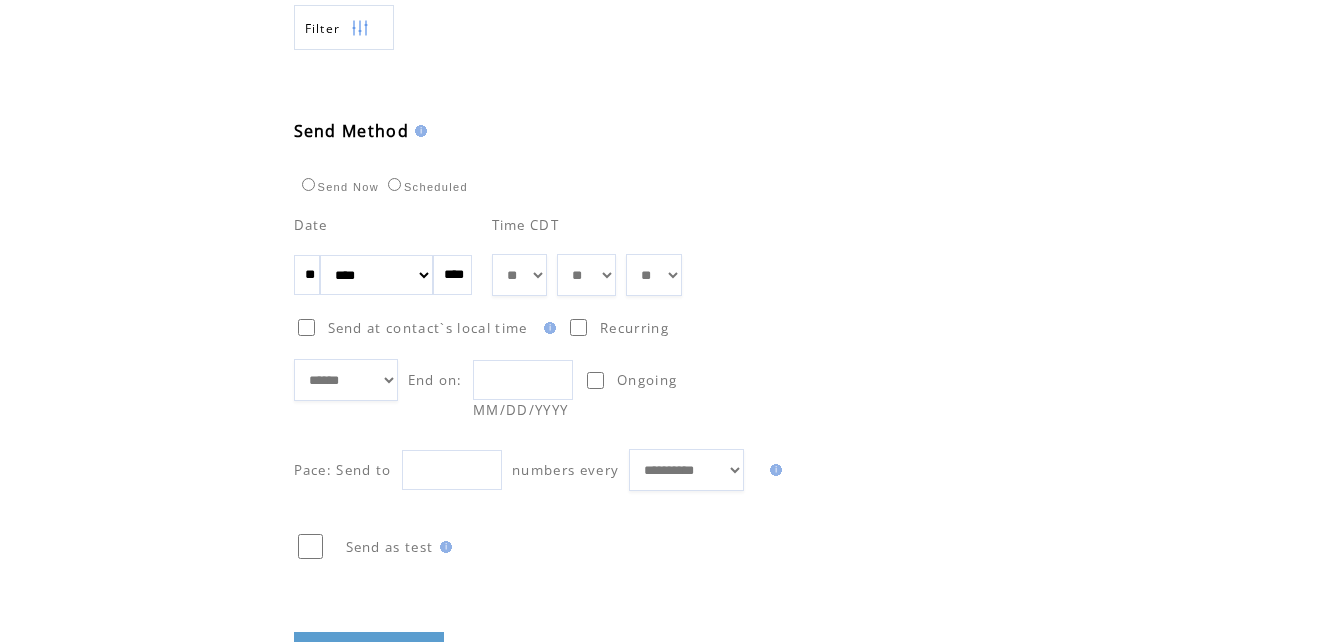 click at bounding box center [523, 380] 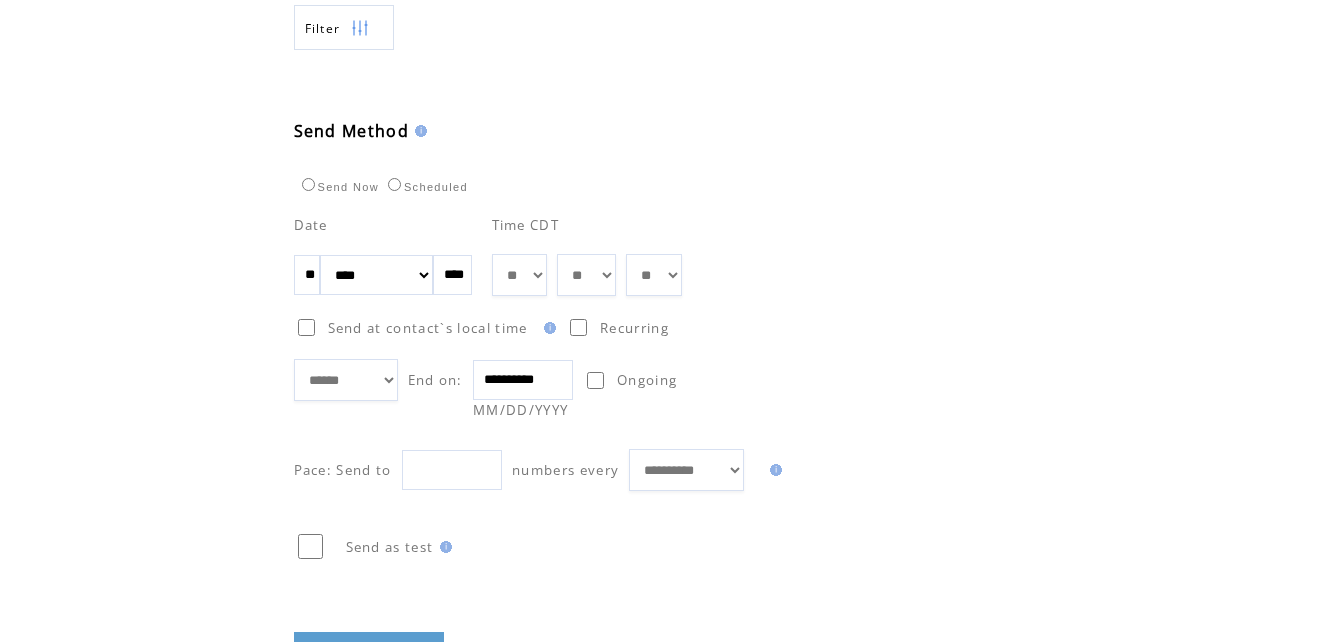 click on "**********" at bounding box center [523, 380] 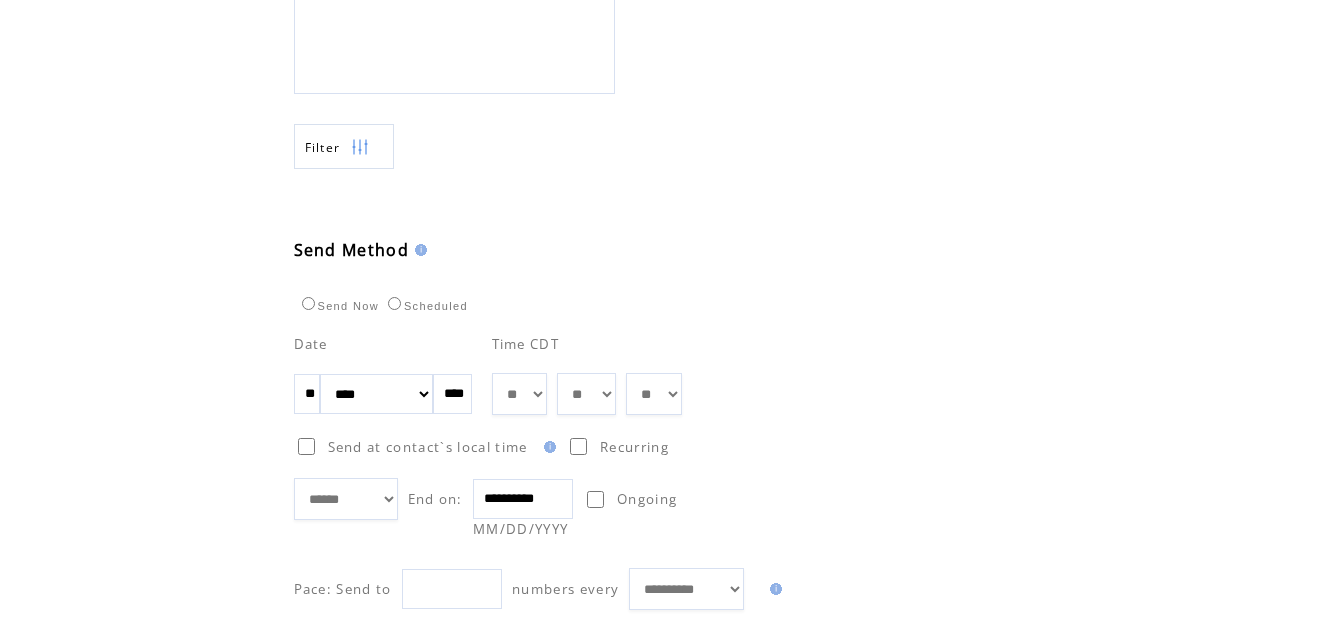 scroll, scrollTop: 1094, scrollLeft: 0, axis: vertical 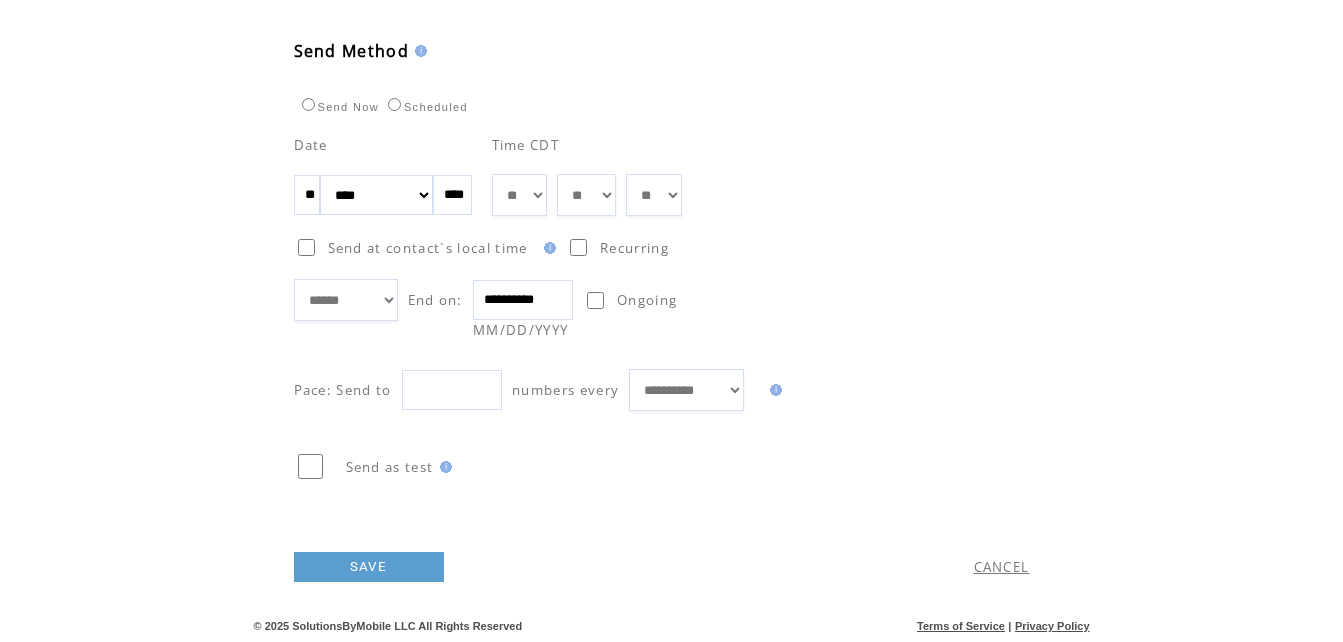 click on "SAVE" at bounding box center [369, 567] 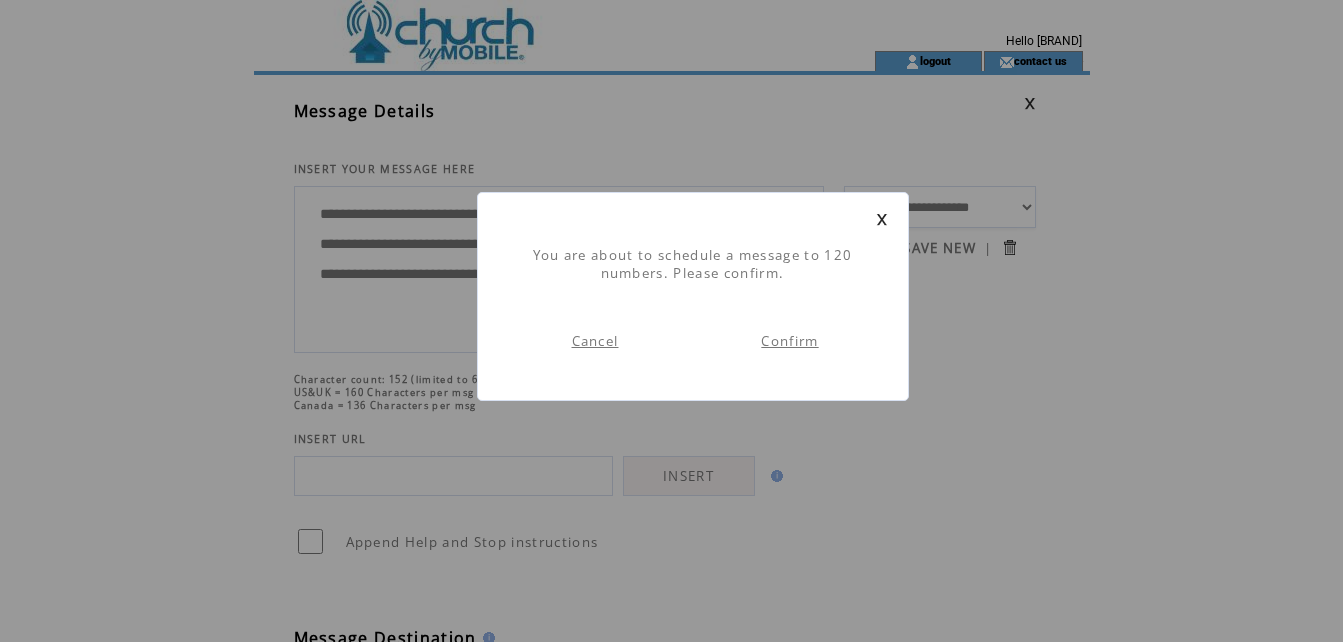 scroll, scrollTop: 1, scrollLeft: 0, axis: vertical 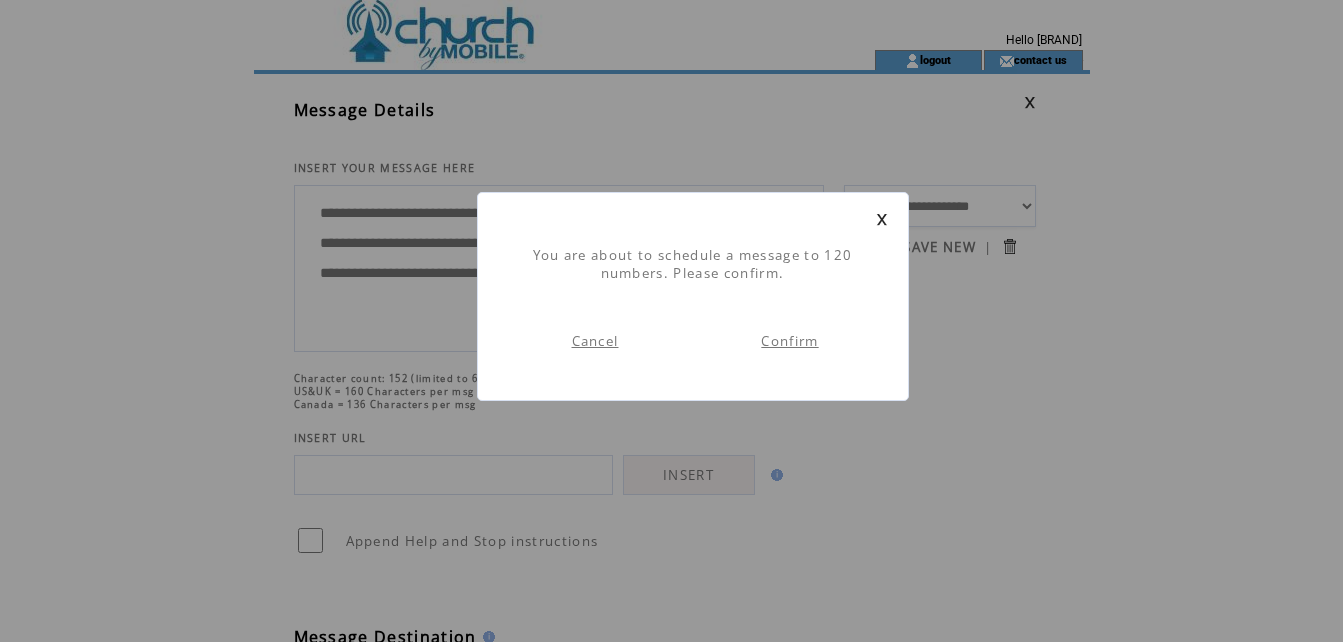 click on "Confirm" at bounding box center (789, 341) 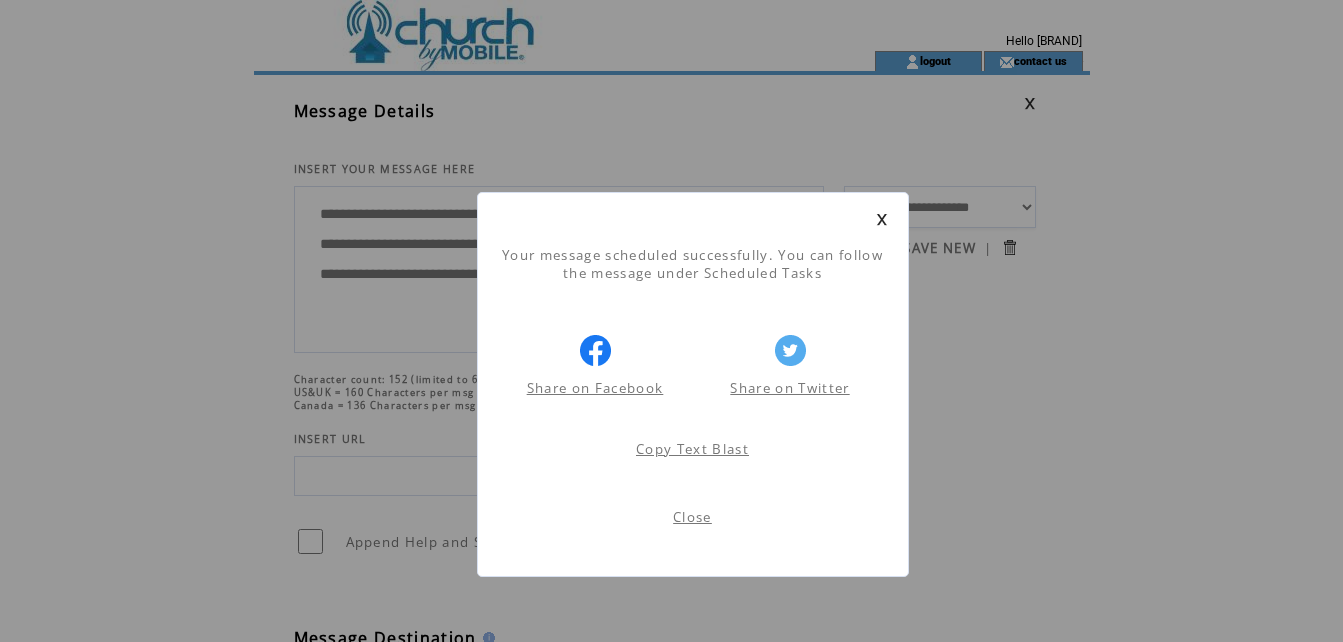 scroll, scrollTop: 1, scrollLeft: 0, axis: vertical 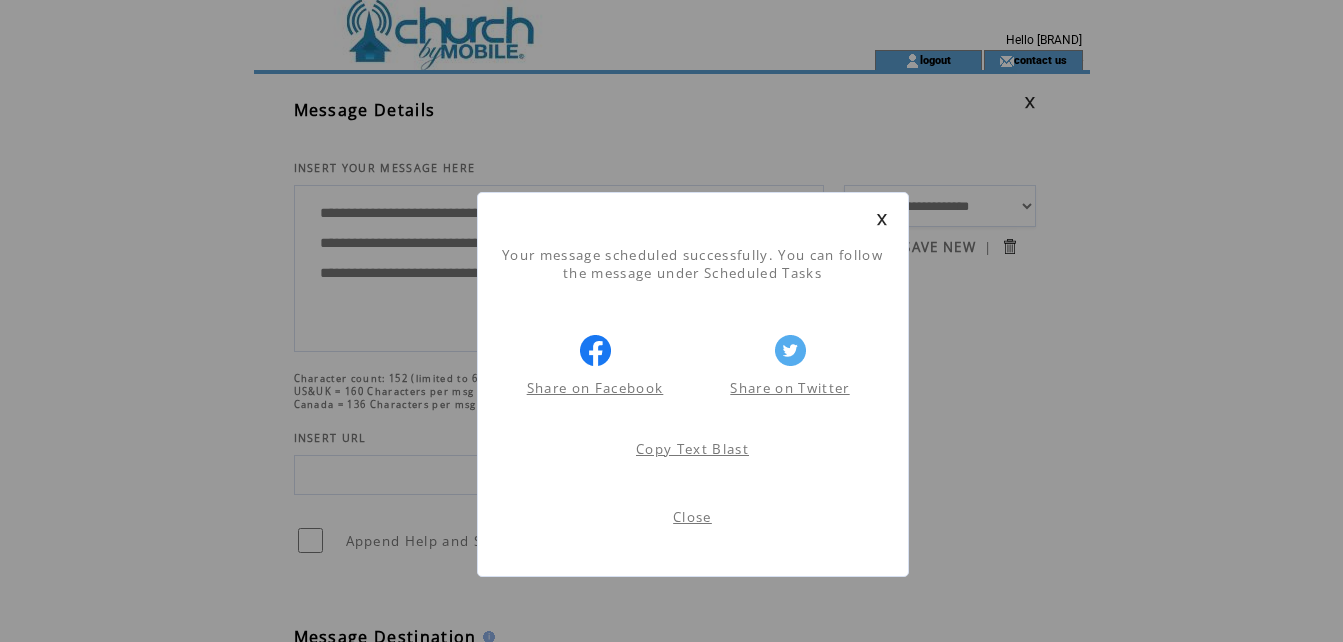 click on "Close" at bounding box center (692, 517) 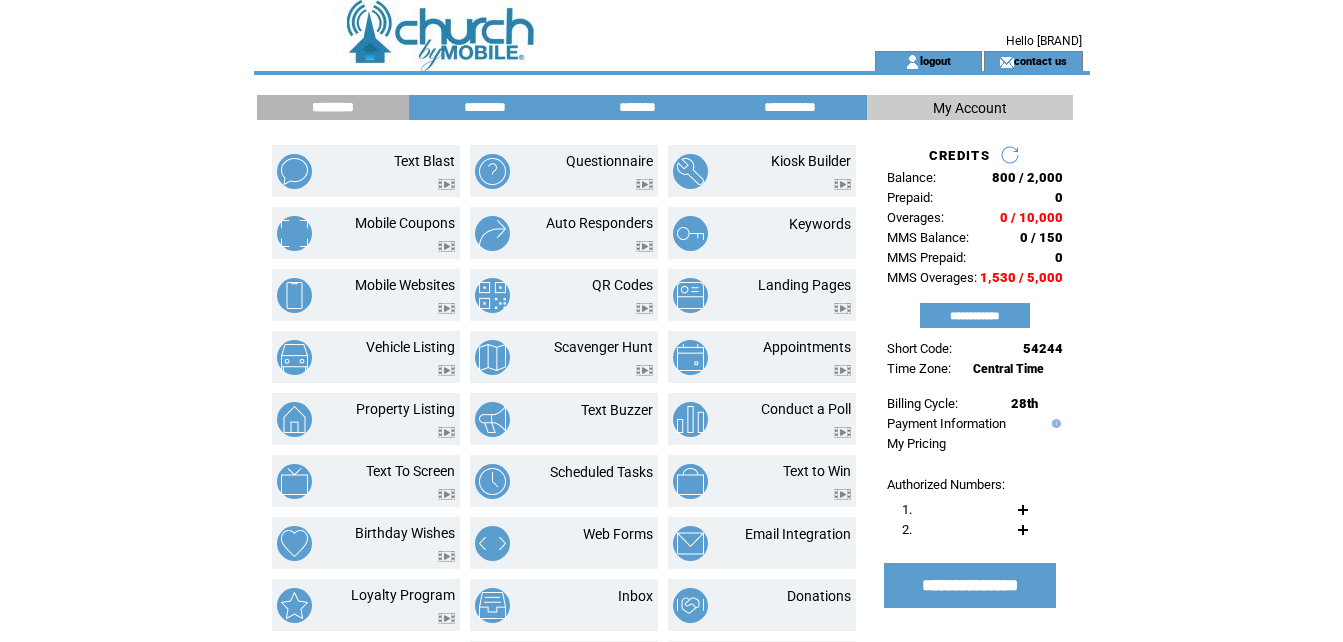 scroll, scrollTop: 0, scrollLeft: 0, axis: both 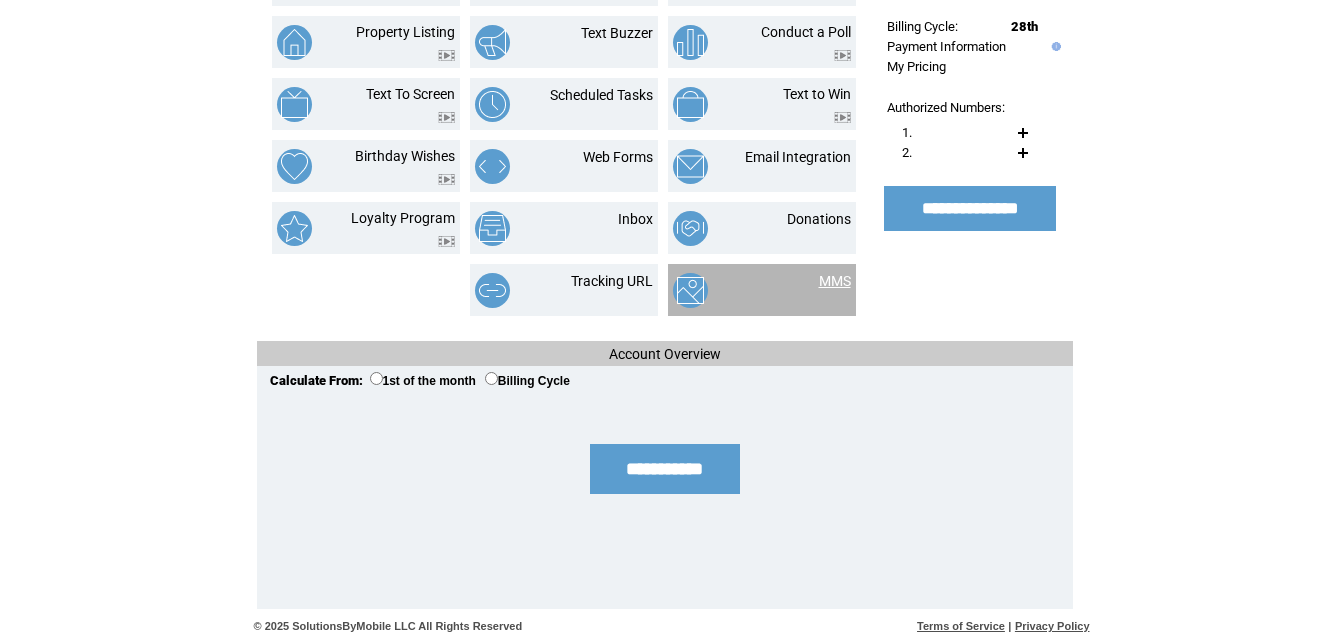 click on "MMS" at bounding box center [835, 281] 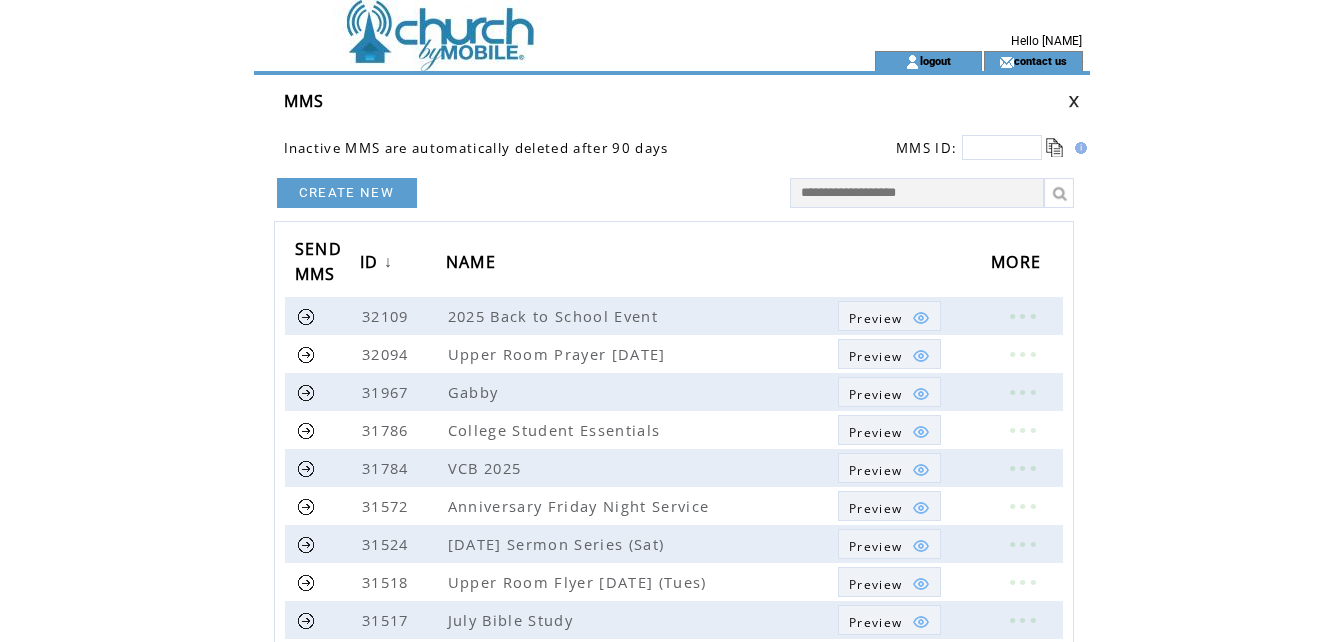 scroll, scrollTop: 0, scrollLeft: 0, axis: both 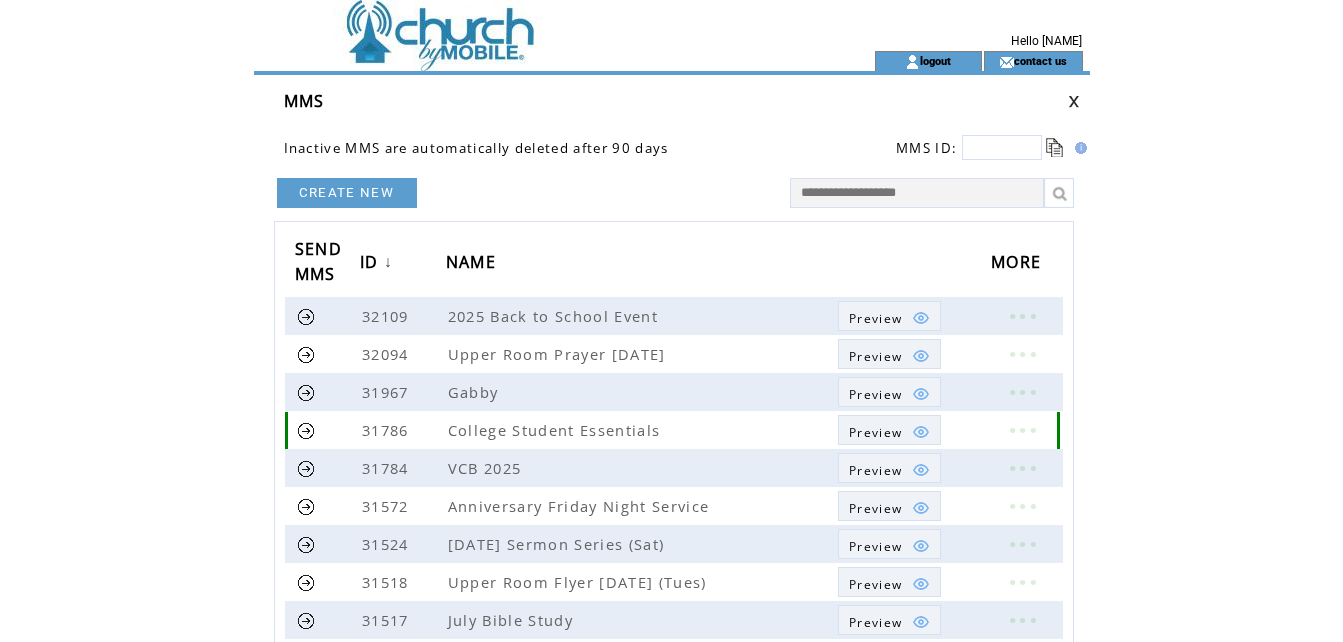 click on "Preview" at bounding box center (875, 432) 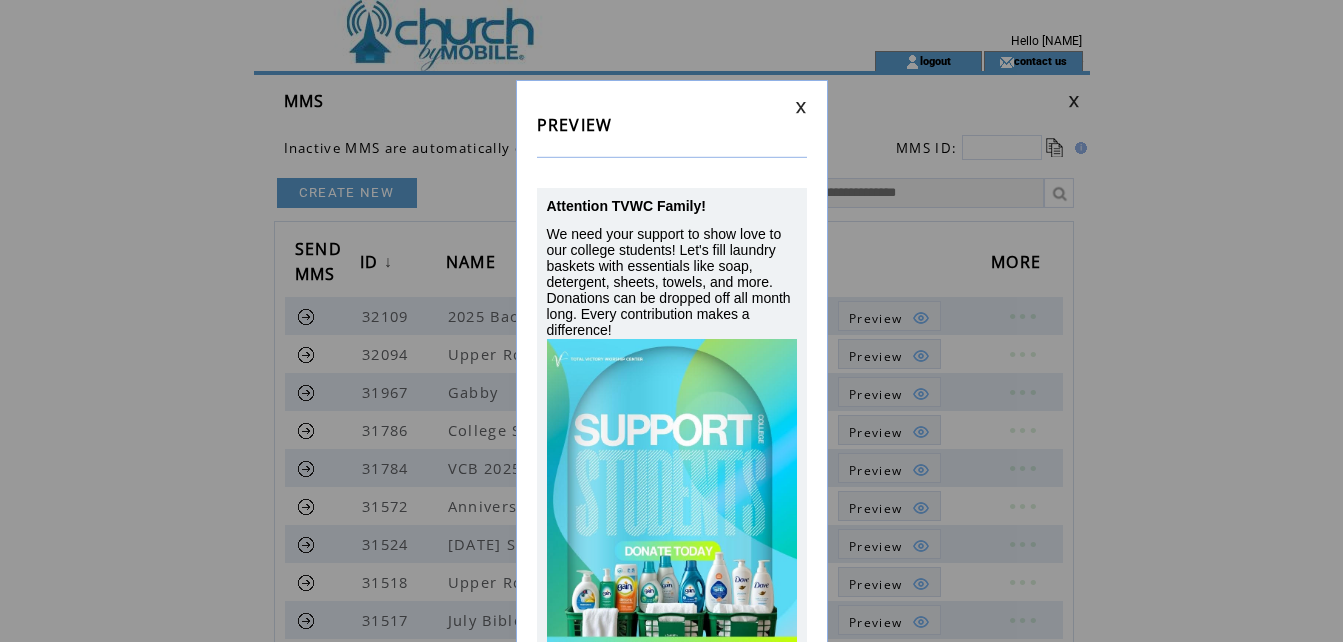 click at bounding box center [801, 107] 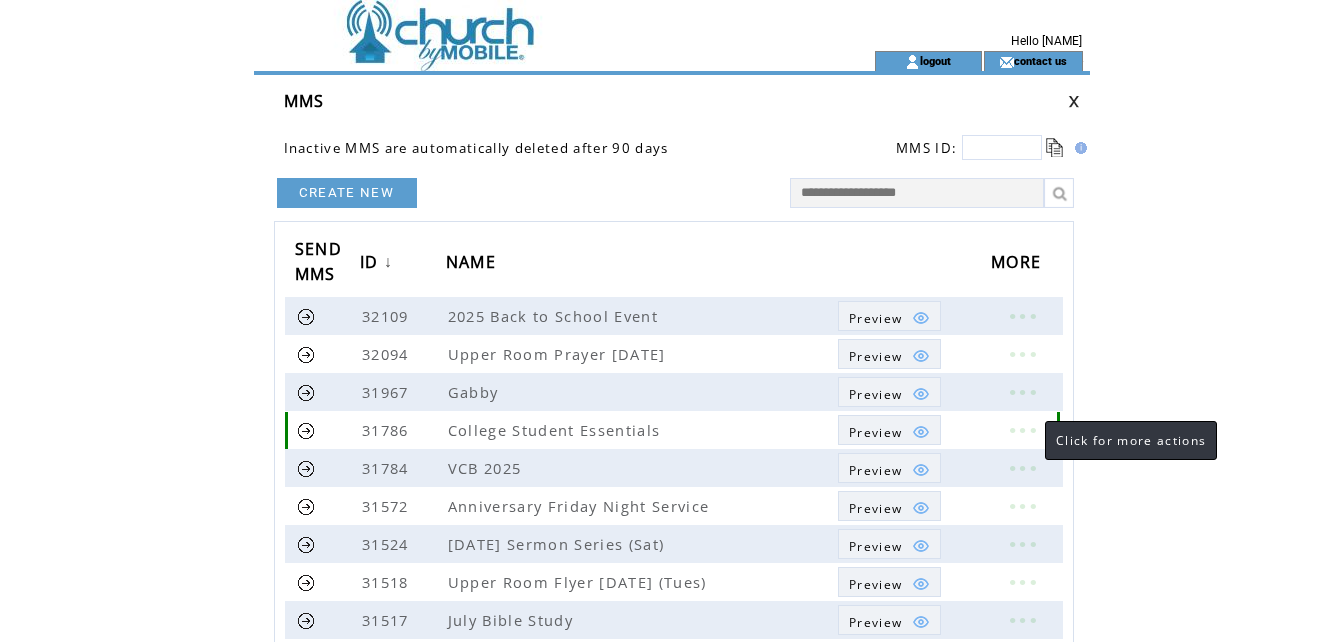 click at bounding box center (1022, 430) 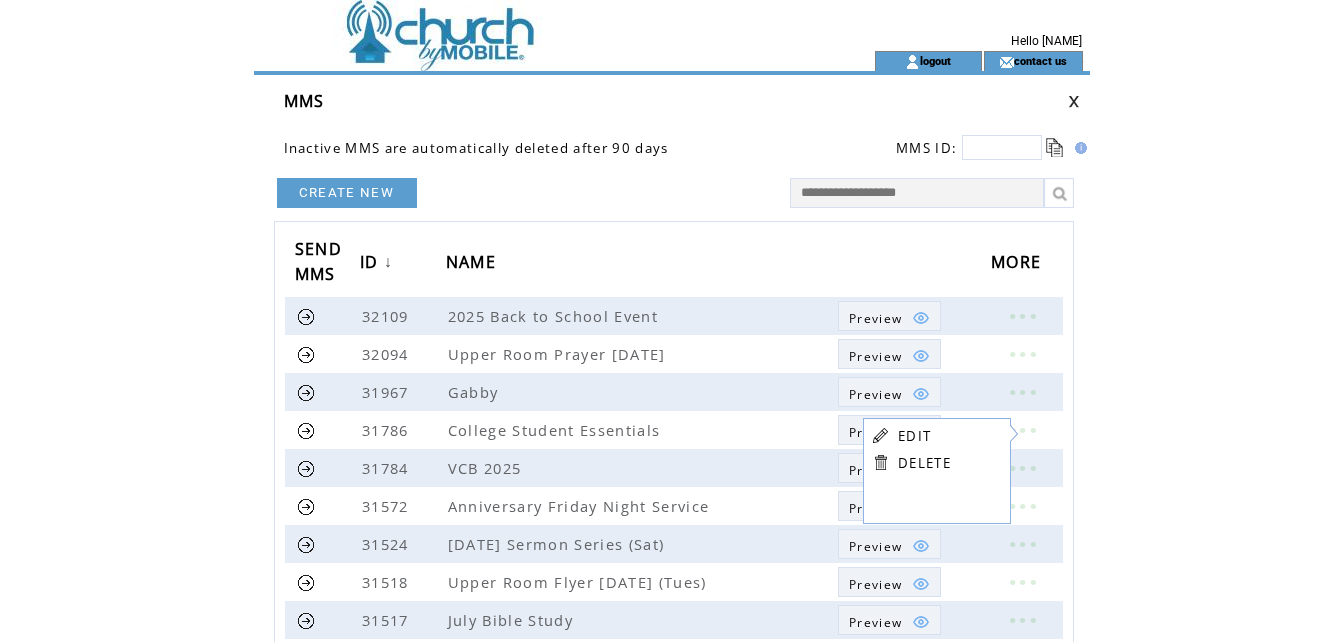 click on "EDIT" at bounding box center (914, 436) 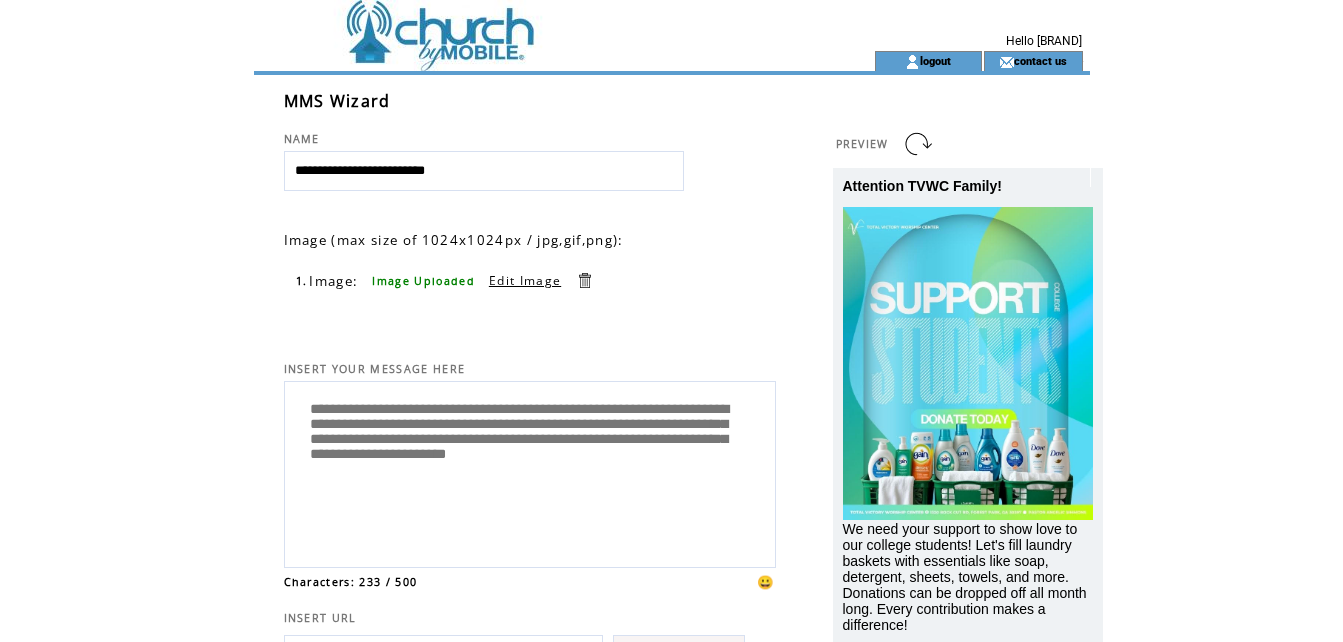 scroll, scrollTop: 0, scrollLeft: 0, axis: both 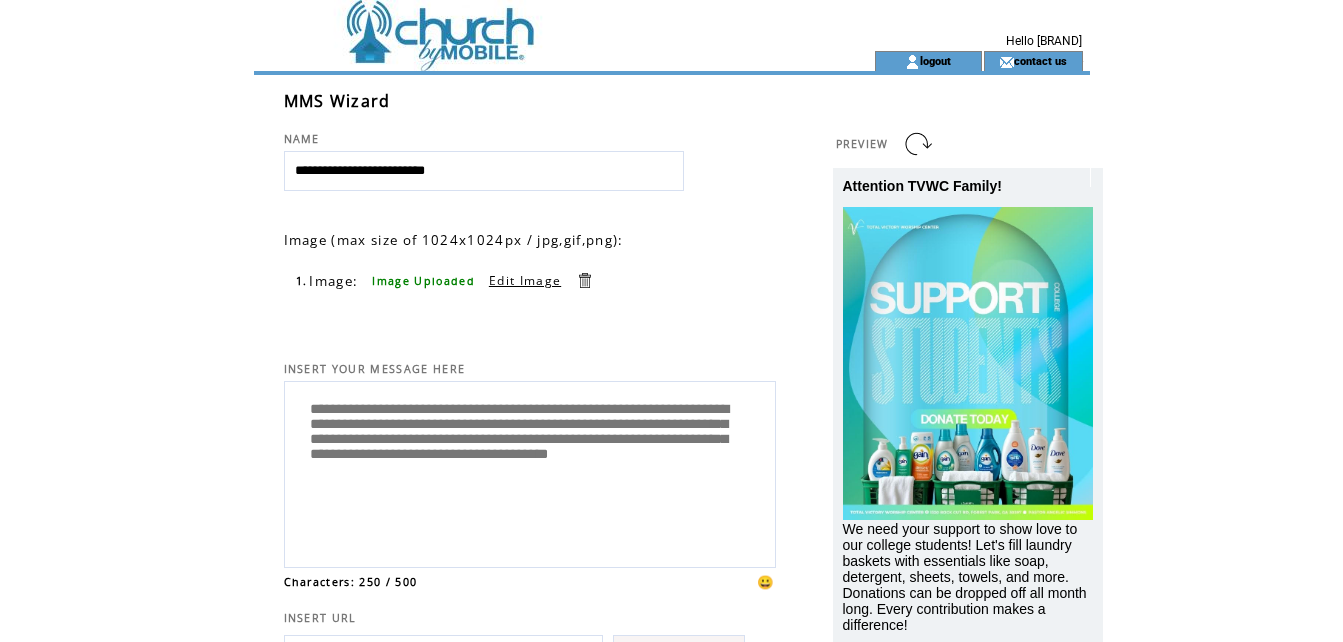 click on "PREVIEW
Attention TVWC Family!
We need your support to show love to our college students! Let's fill laundry baskets with essentials like soap, detergent, sheets, towels, and more. Donations can be dropped off all month long. Every contribution makes a difference!" at bounding box center [948, 448] 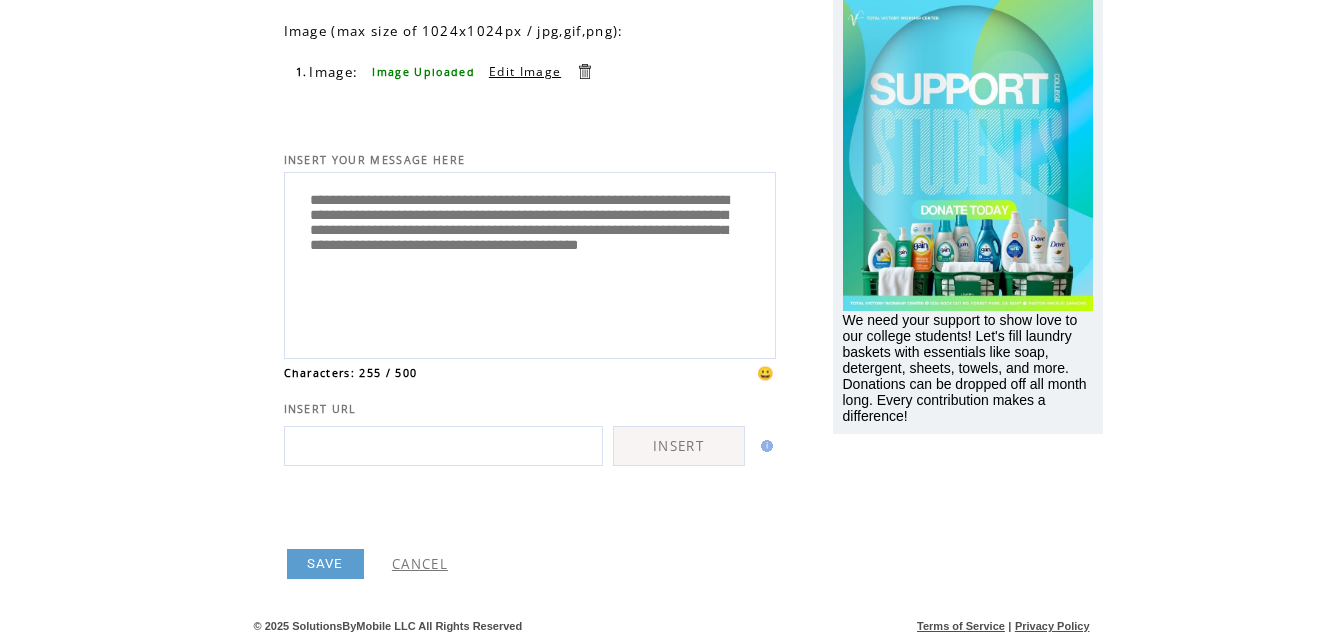 click on "**********" at bounding box center [530, 263] 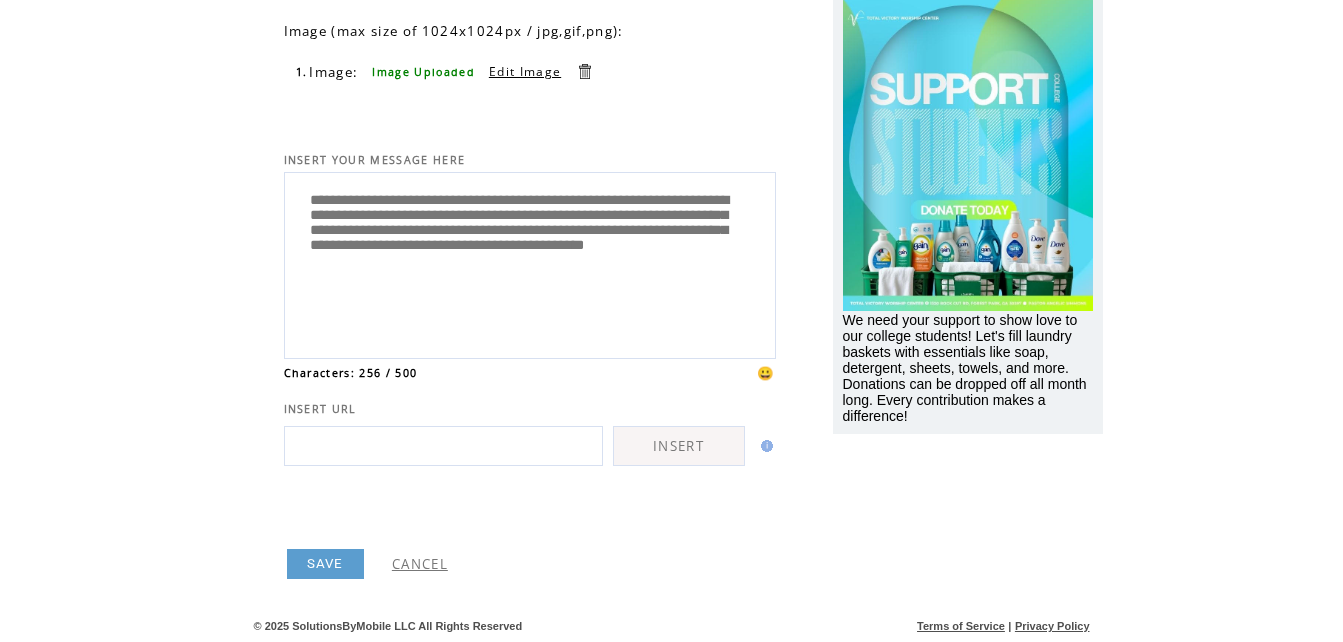 click on "**********" at bounding box center (530, 263) 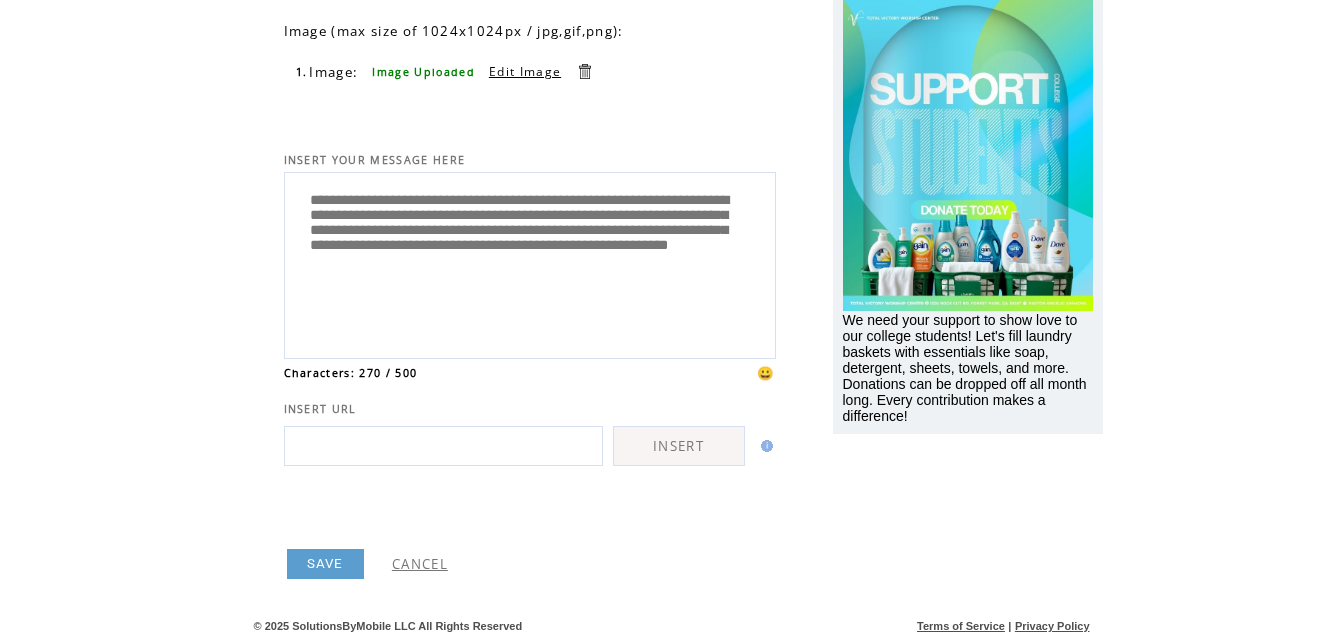 type on "**********" 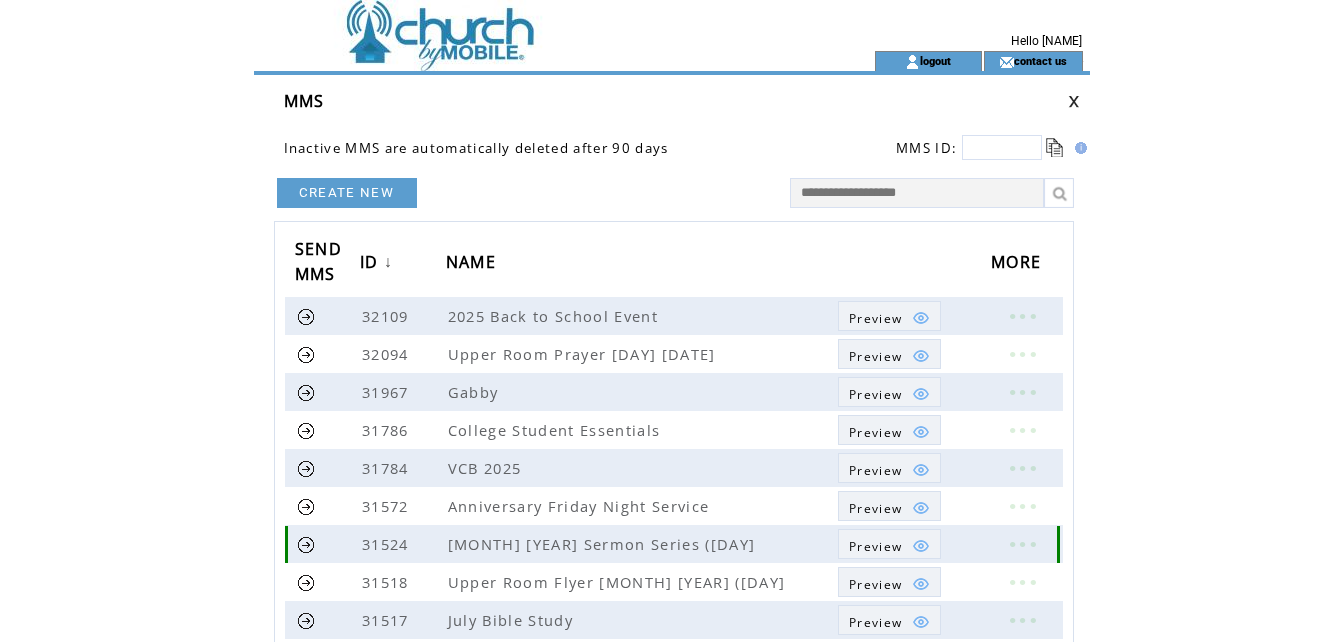 scroll, scrollTop: 0, scrollLeft: 0, axis: both 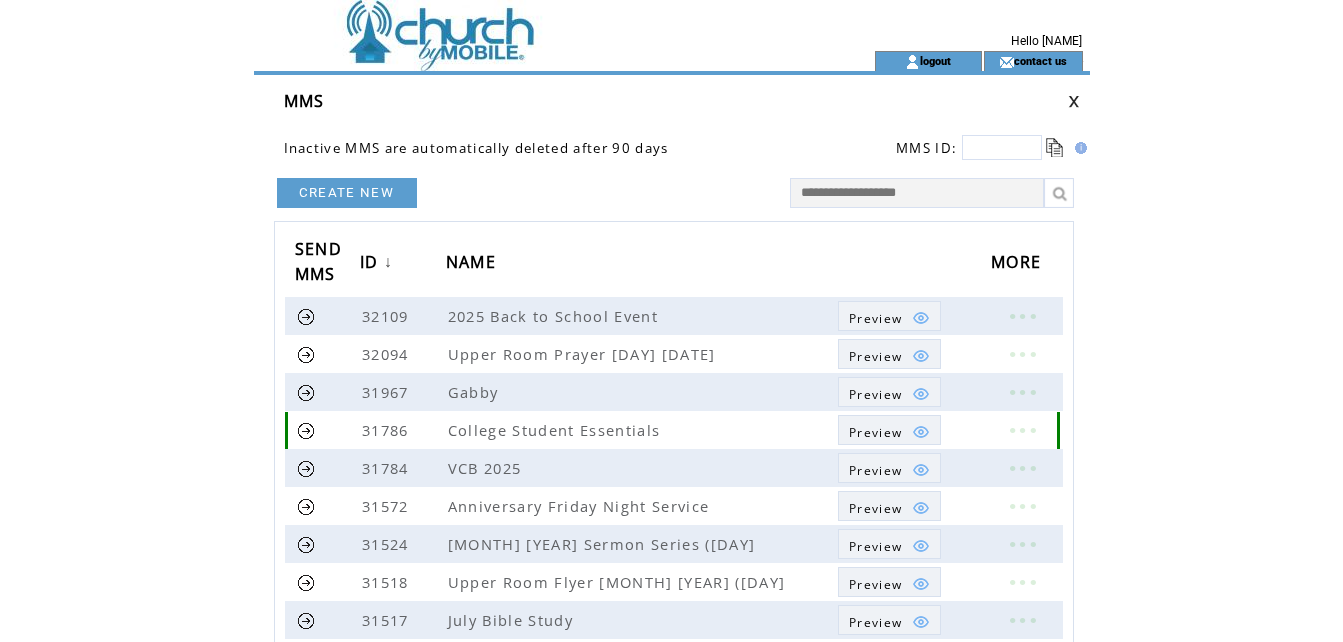 click at bounding box center [306, 430] 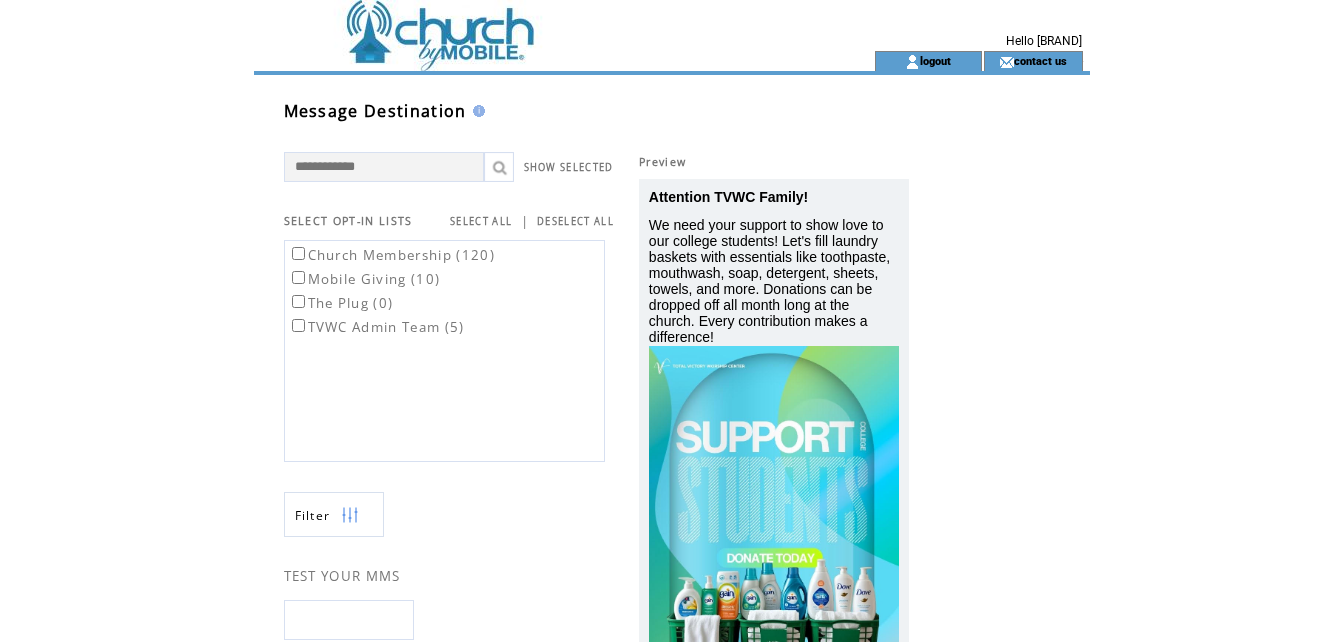 scroll, scrollTop: 0, scrollLeft: 0, axis: both 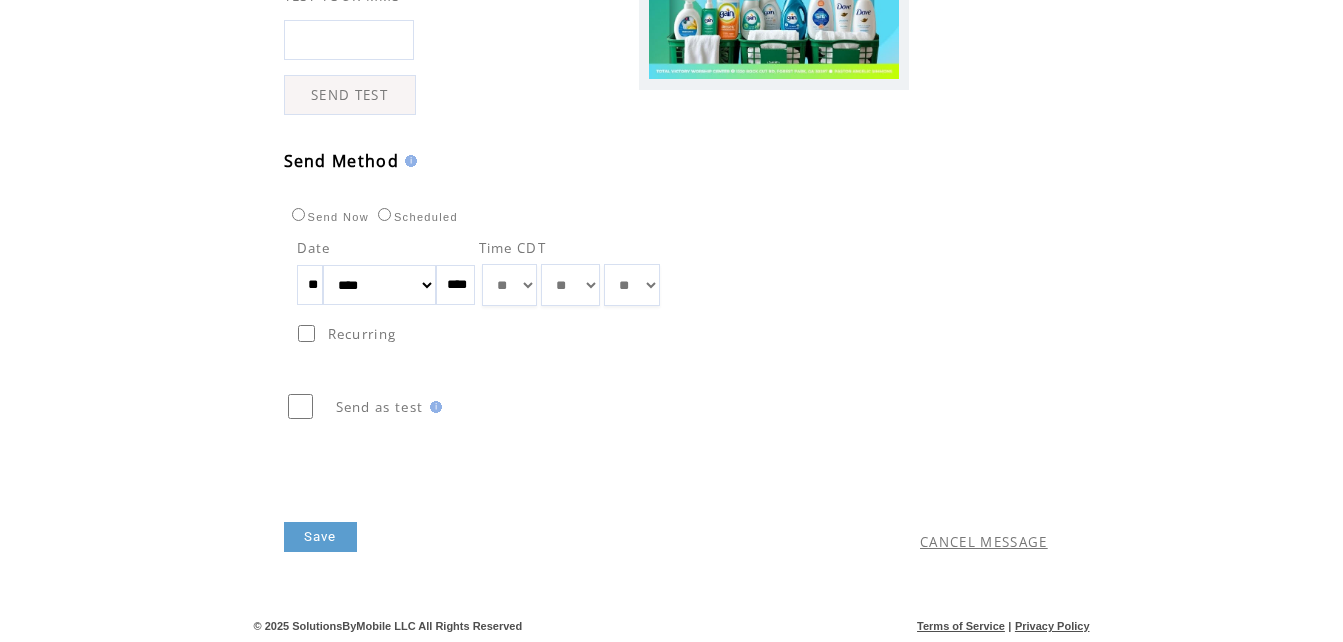 click on "** 	 ** 	 ** 	 ** 	 ** 	 ** 	 ** 	 ** 	 ** 	 ** 	 ** 	 ** 	 **" at bounding box center [509, 285] 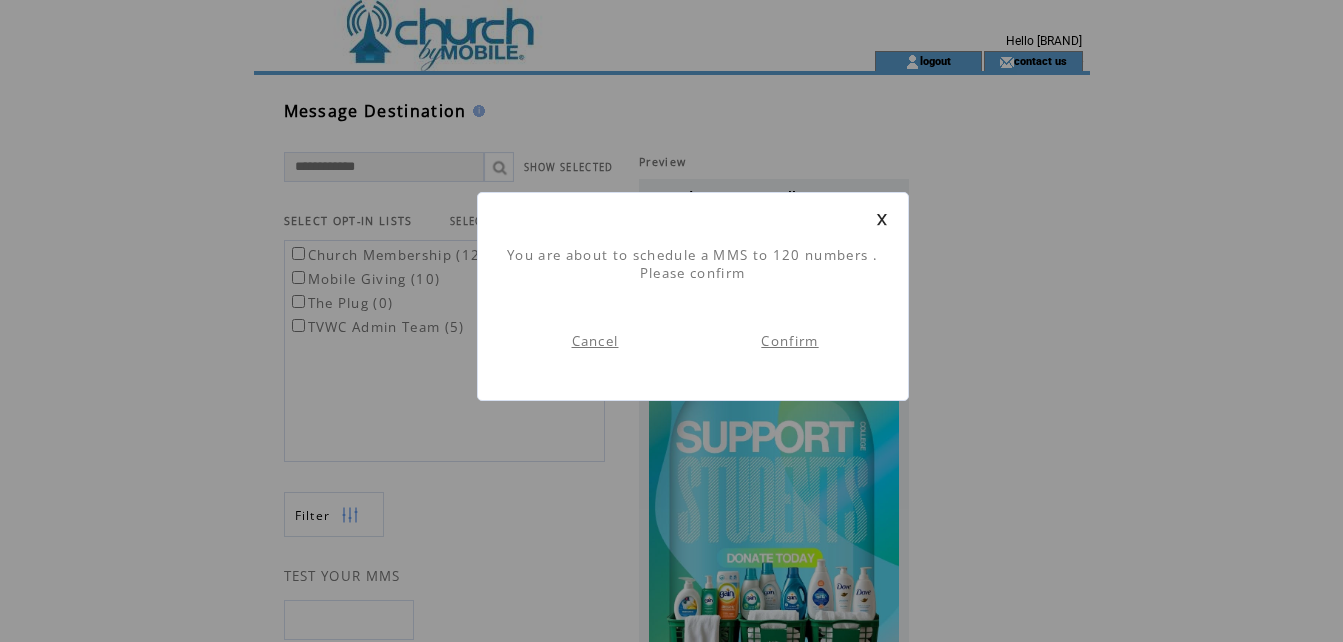scroll, scrollTop: 1, scrollLeft: 0, axis: vertical 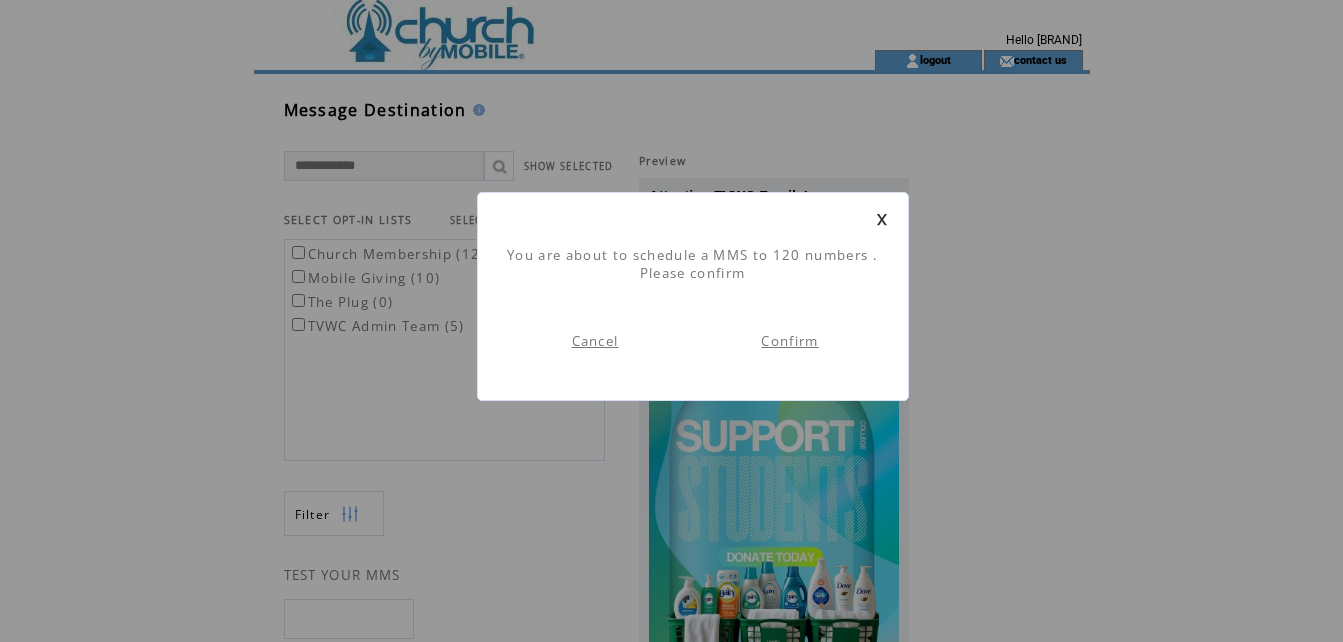 click on "Confirm" at bounding box center (789, 341) 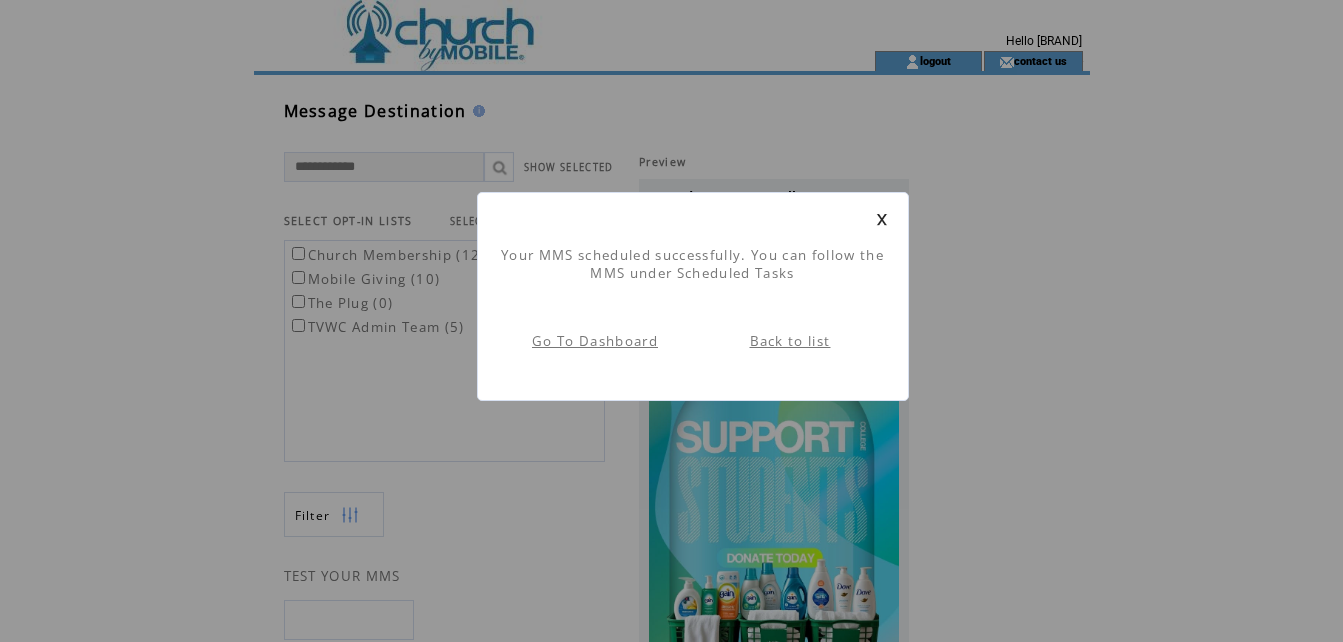 scroll, scrollTop: 1, scrollLeft: 0, axis: vertical 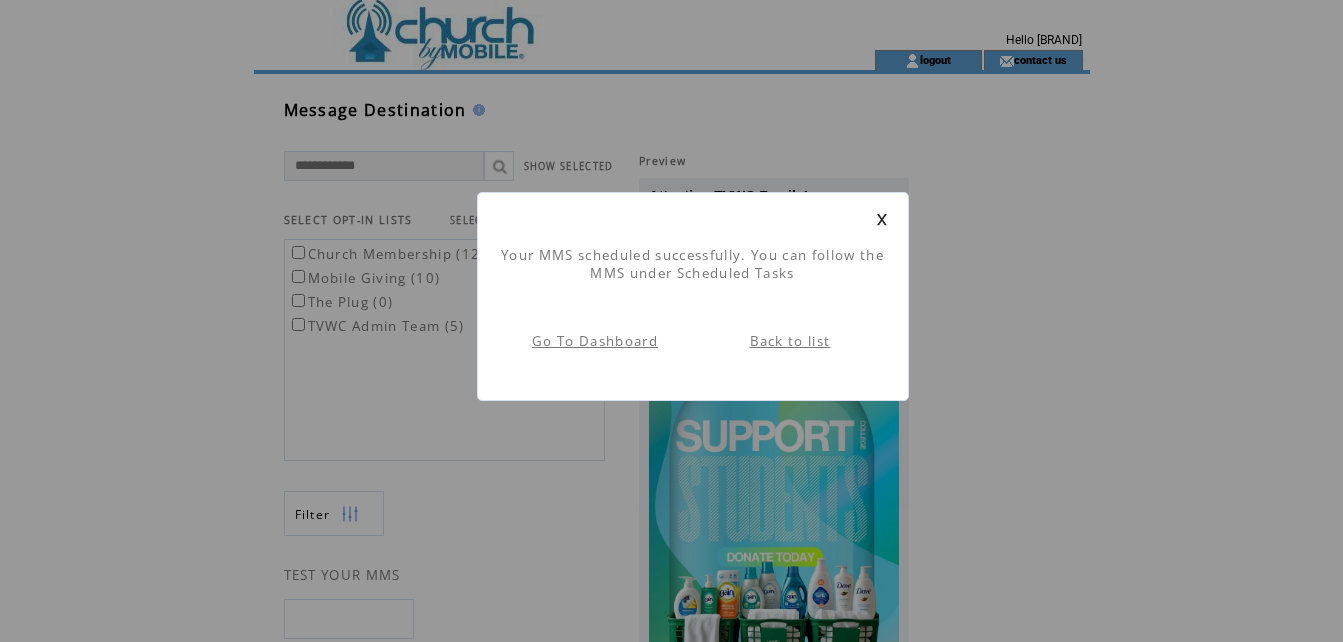 click on "Go To Dashboard" at bounding box center (595, 341) 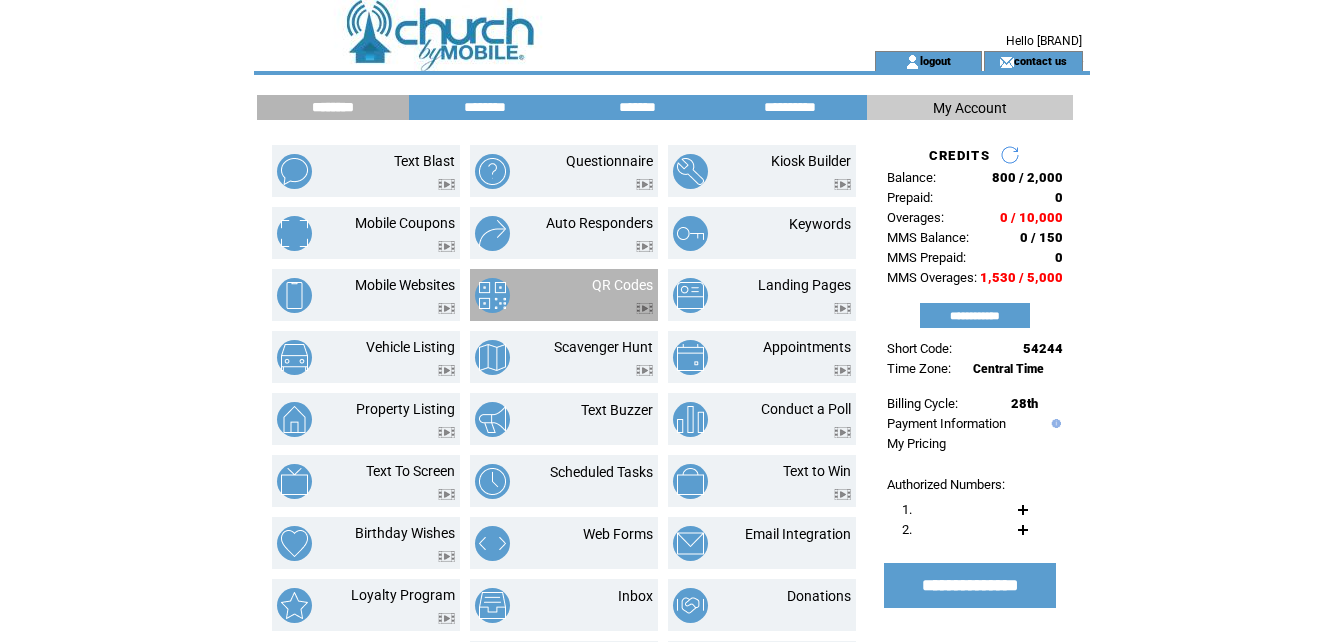 scroll, scrollTop: 0, scrollLeft: 0, axis: both 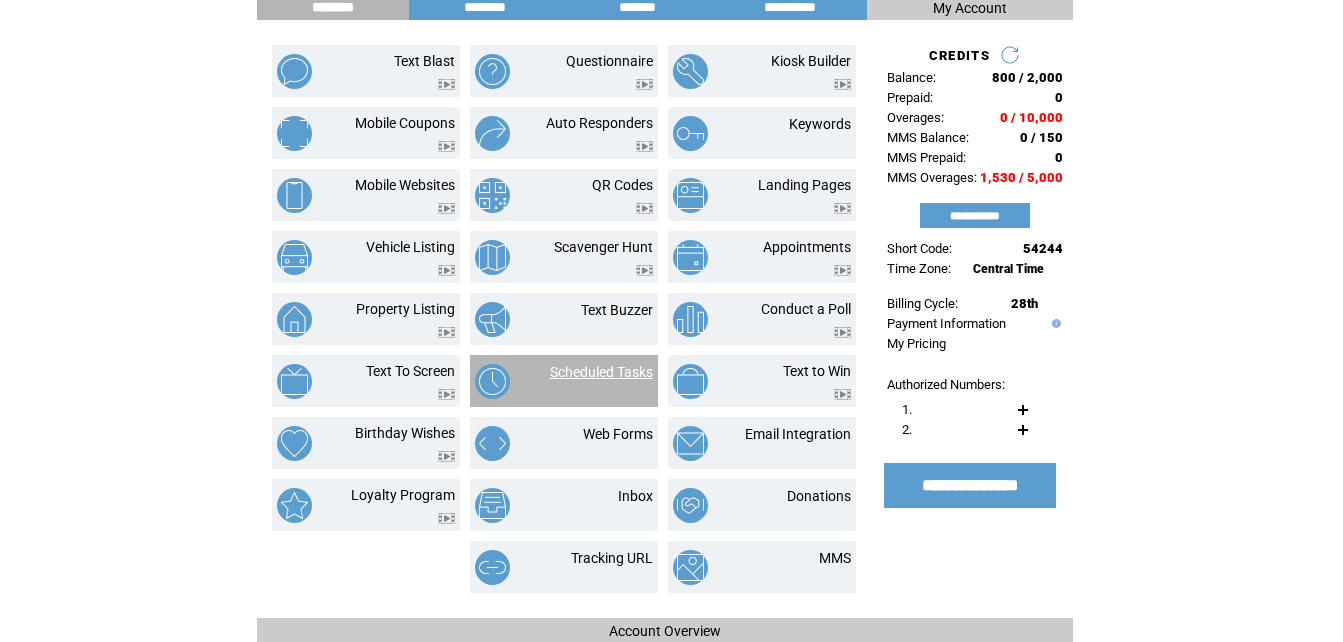 click on "Scheduled Tasks" at bounding box center [601, 372] 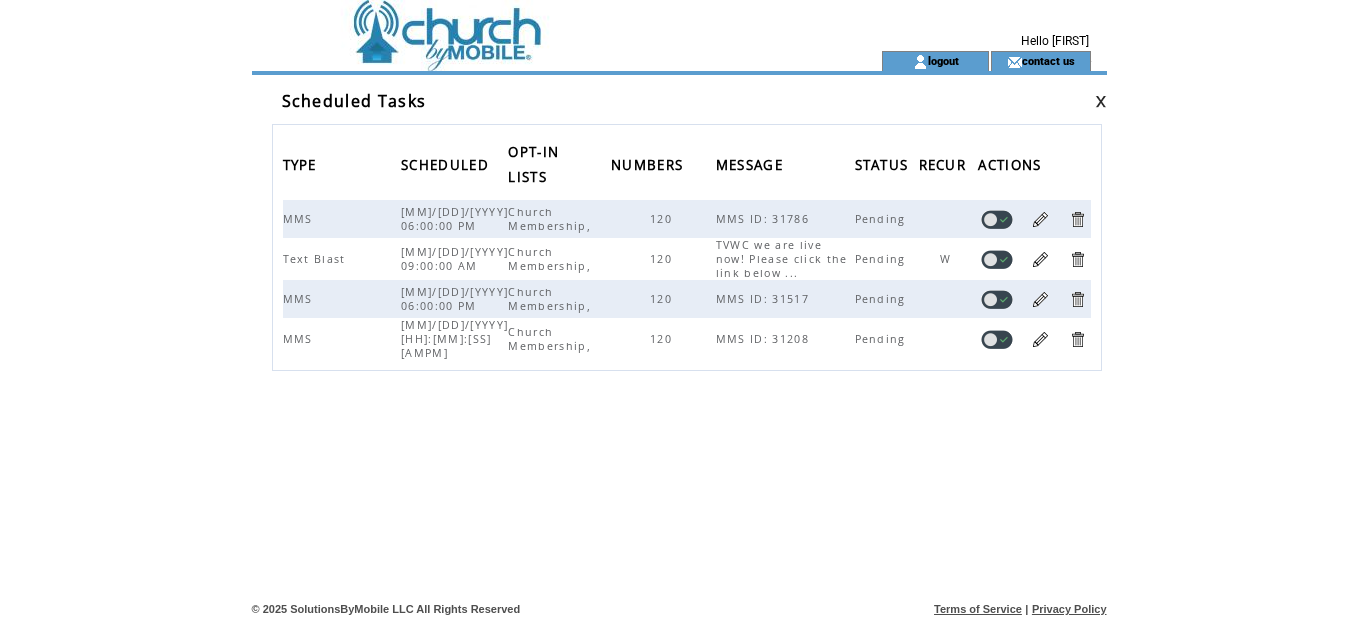 scroll, scrollTop: 0, scrollLeft: 0, axis: both 